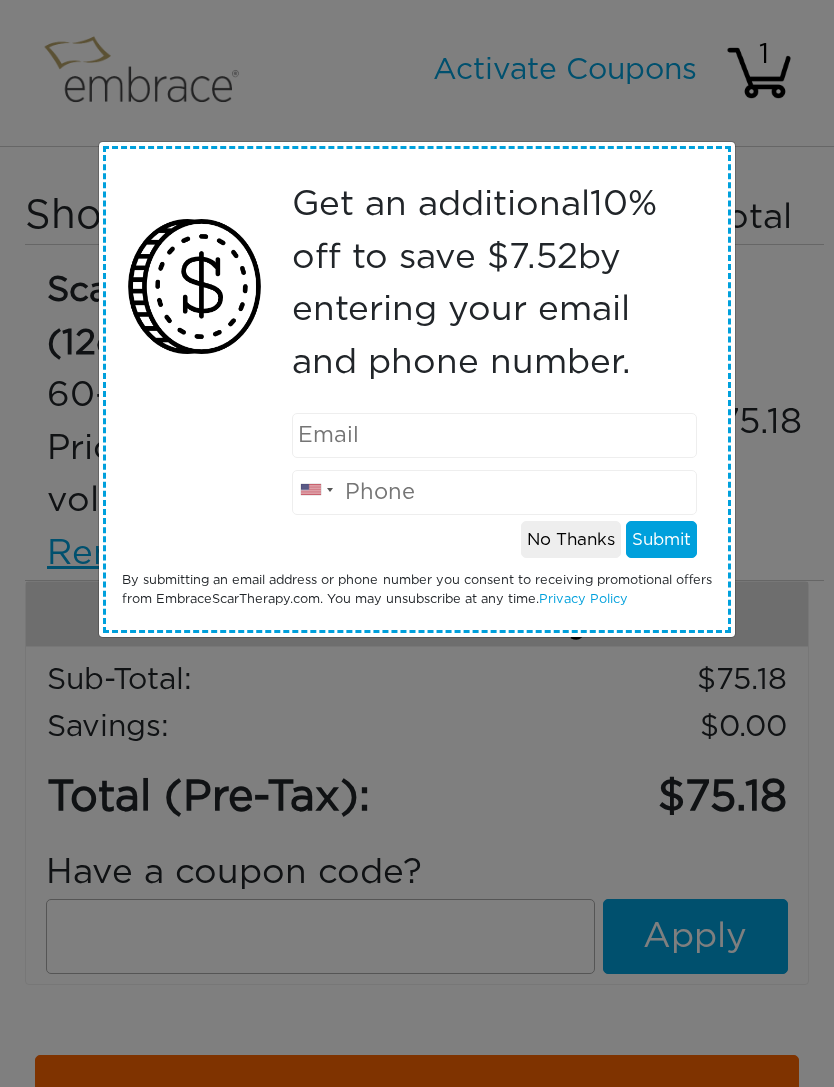 scroll, scrollTop: 0, scrollLeft: 0, axis: both 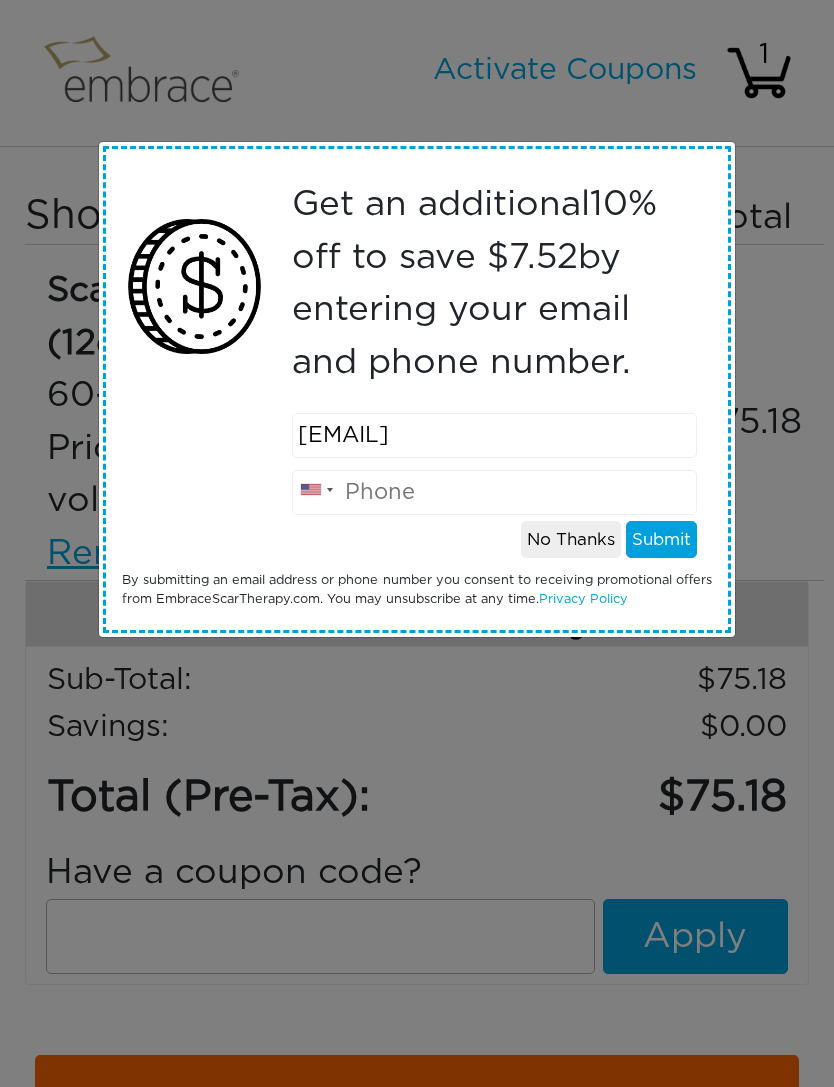 type on "albross@southshorecaps.com" 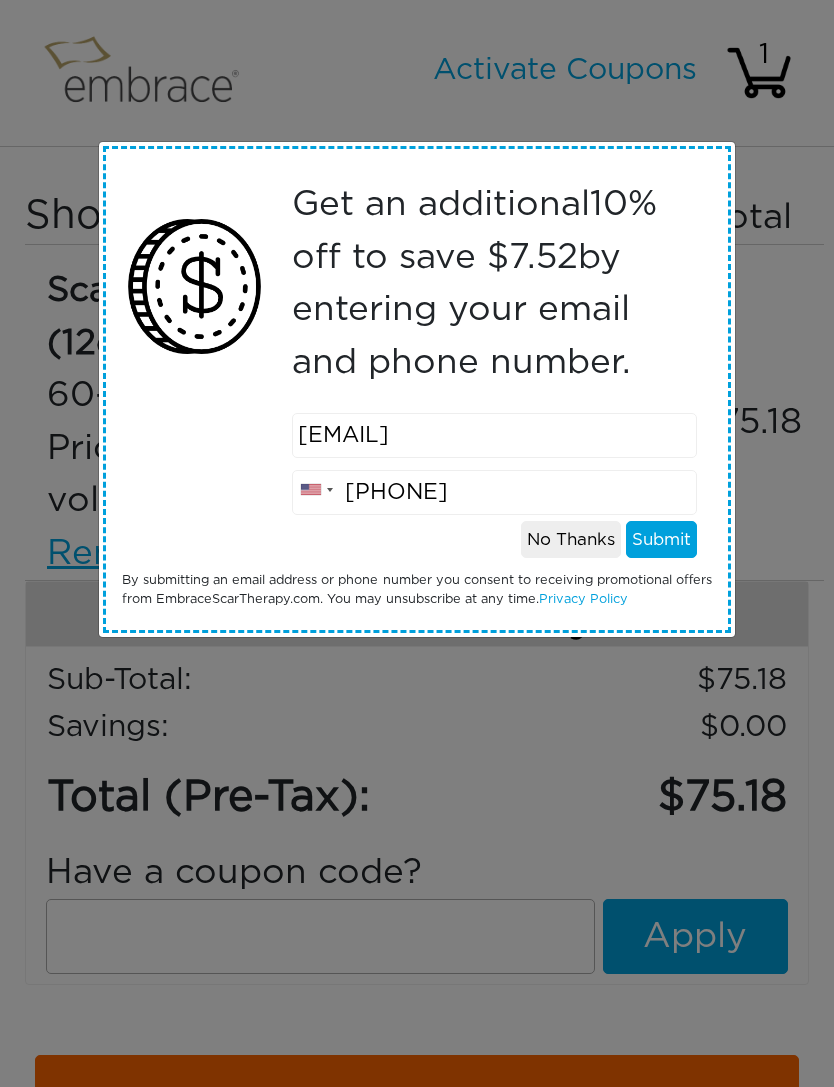 click on "7917386226" at bounding box center (494, 492) 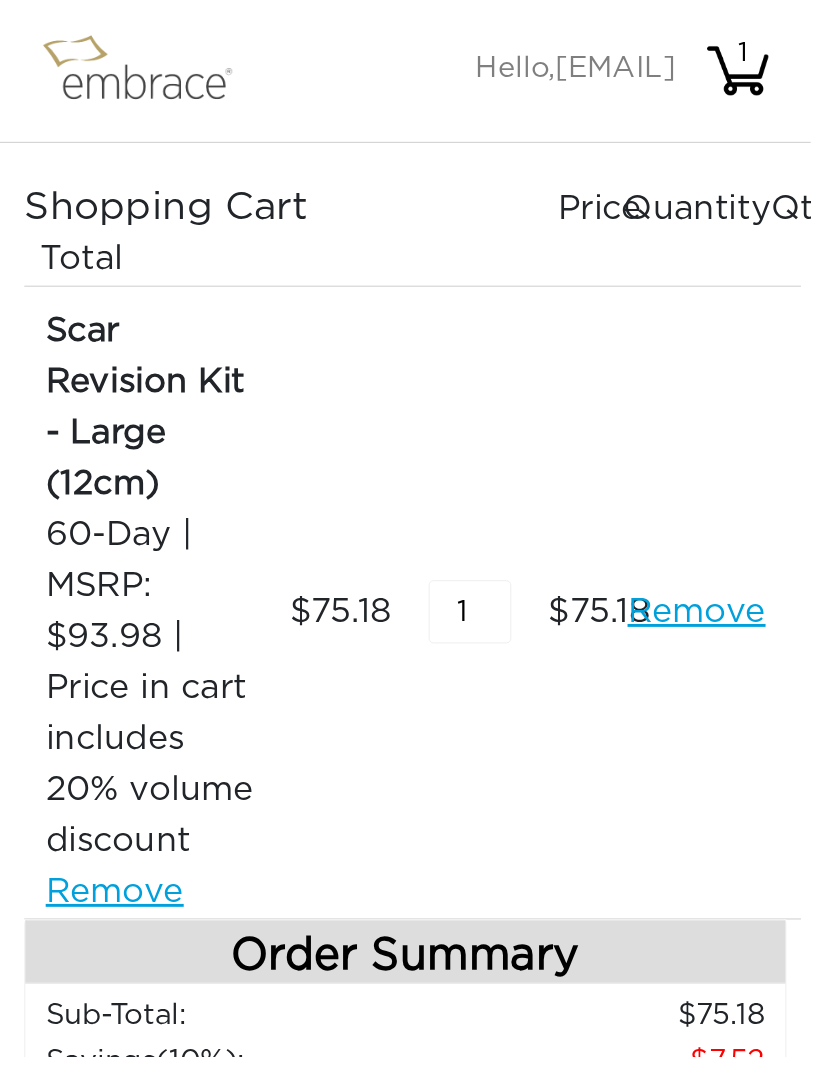 click on "75.18" at bounding box center (624, 630) 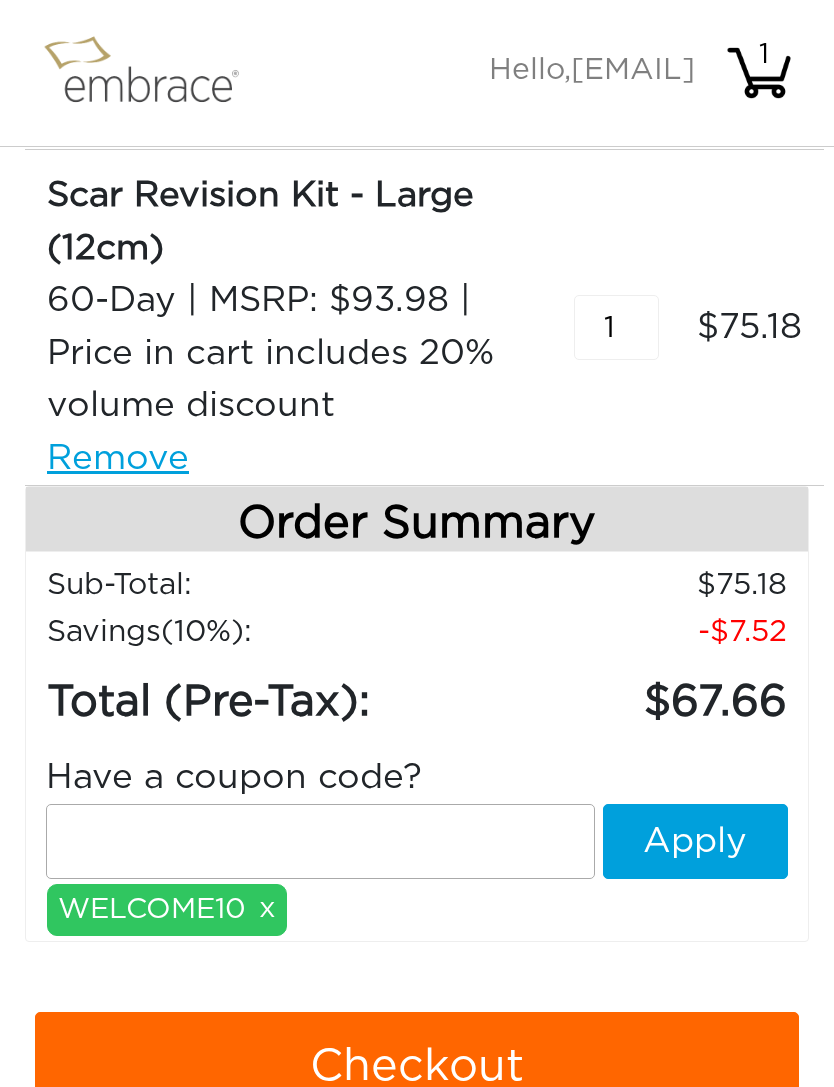 click on "1" at bounding box center [616, 327] 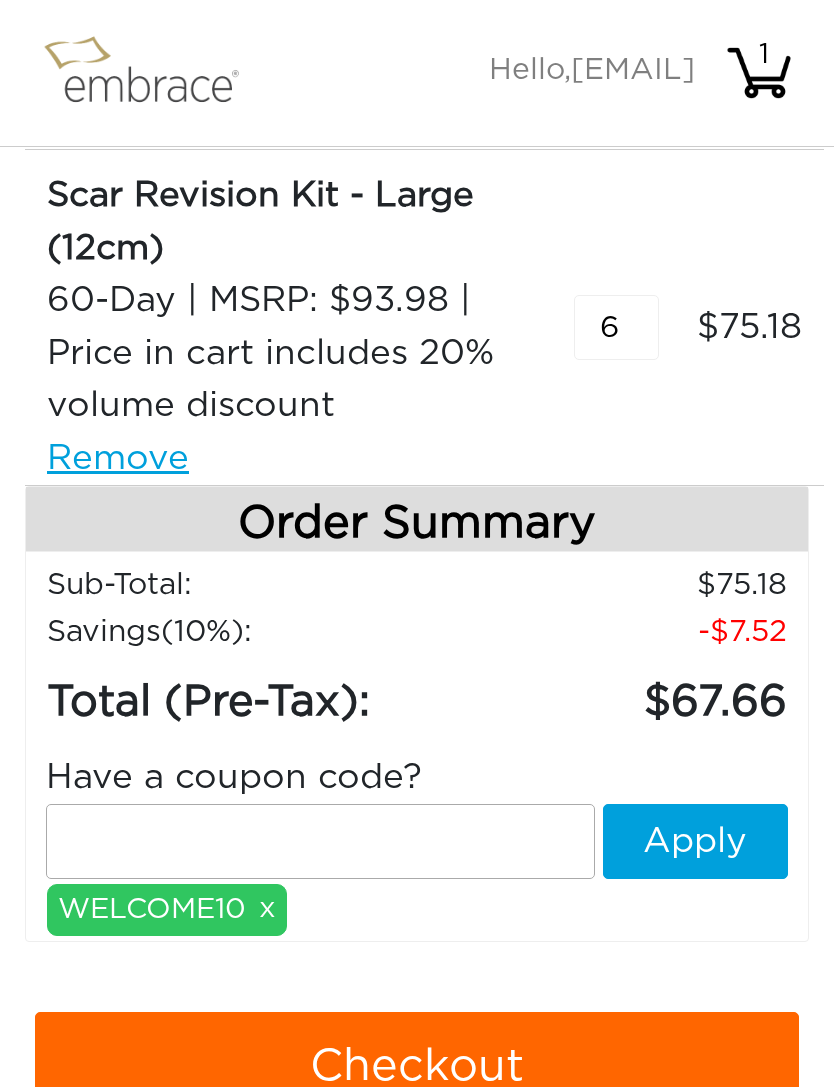 type on "6" 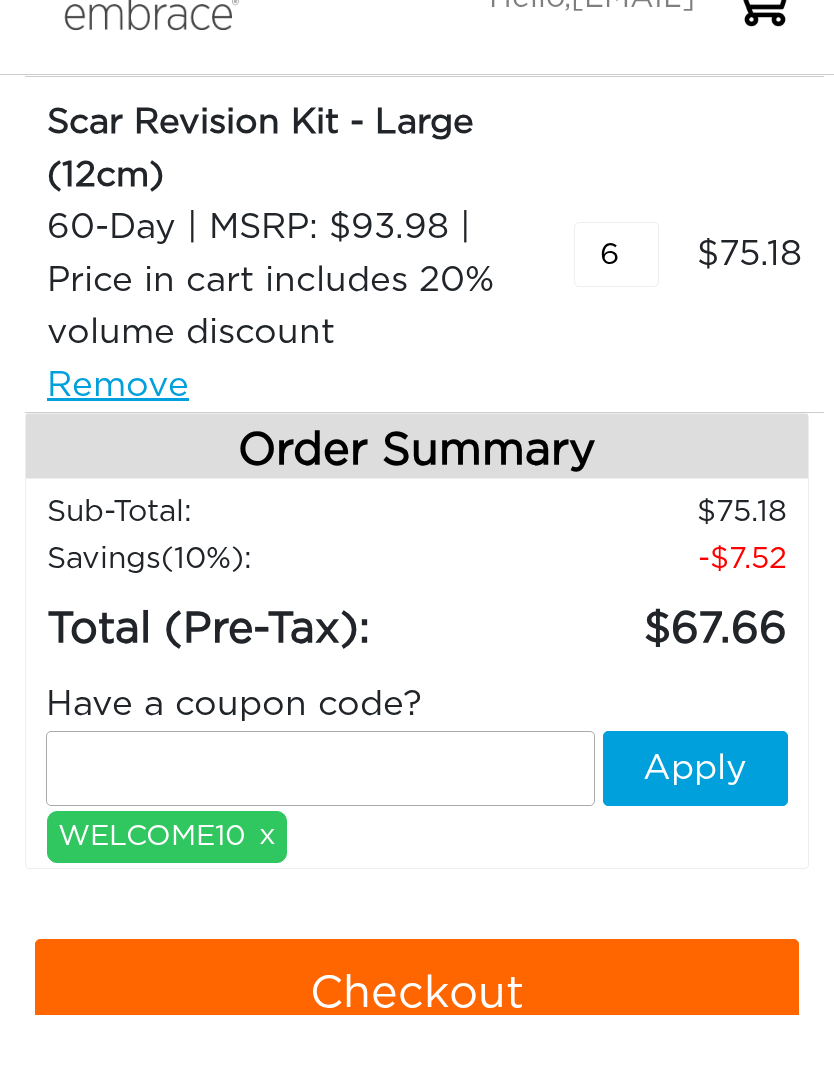 click on "7.52" at bounding box center (621, 632) 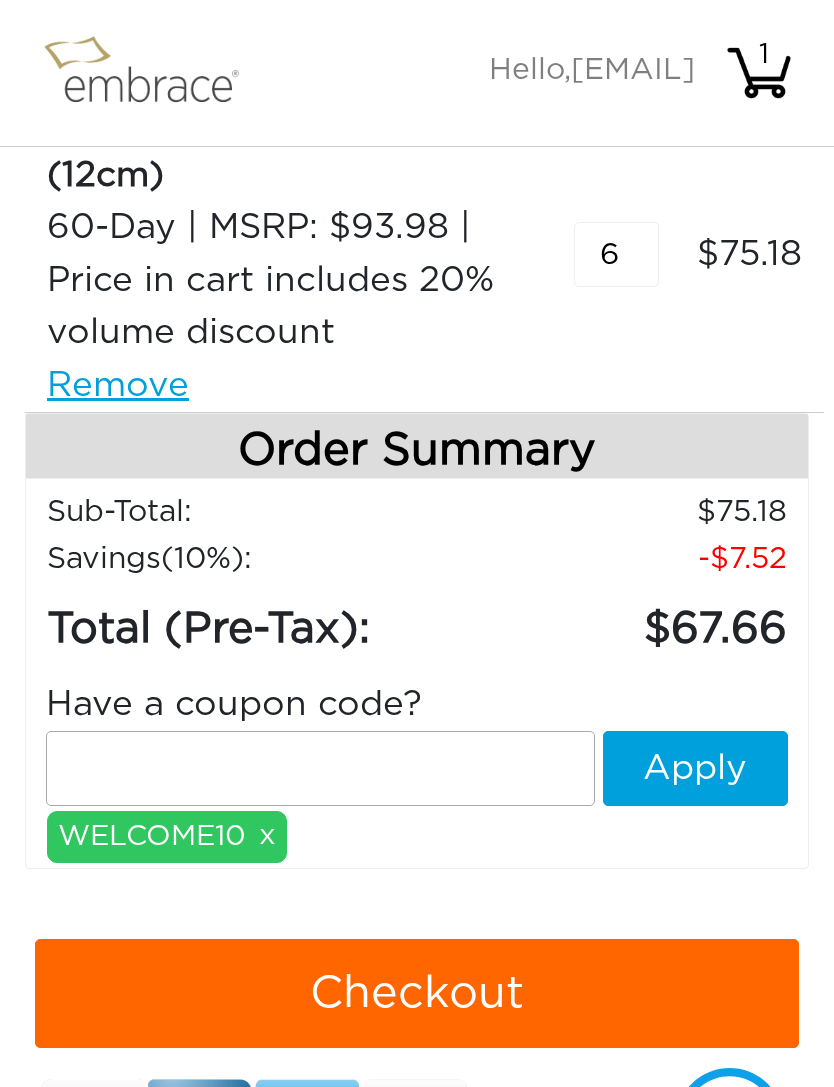 click at bounding box center [320, 768] 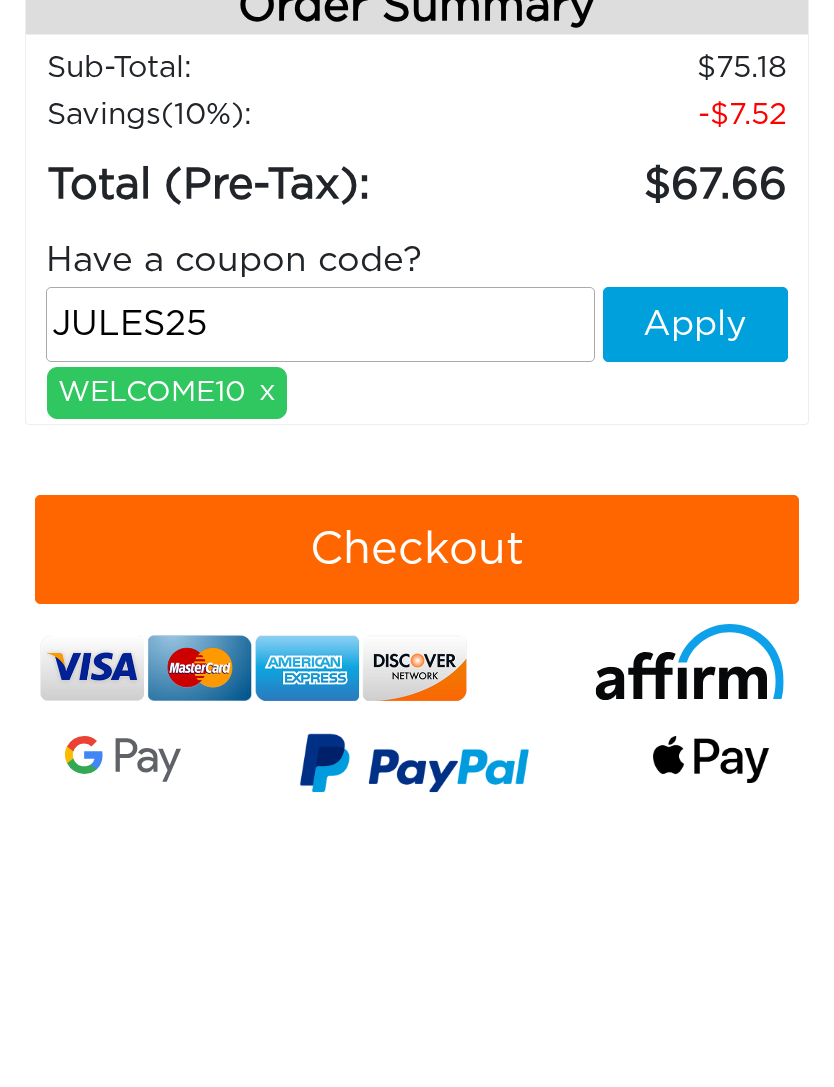 type on "JULES25" 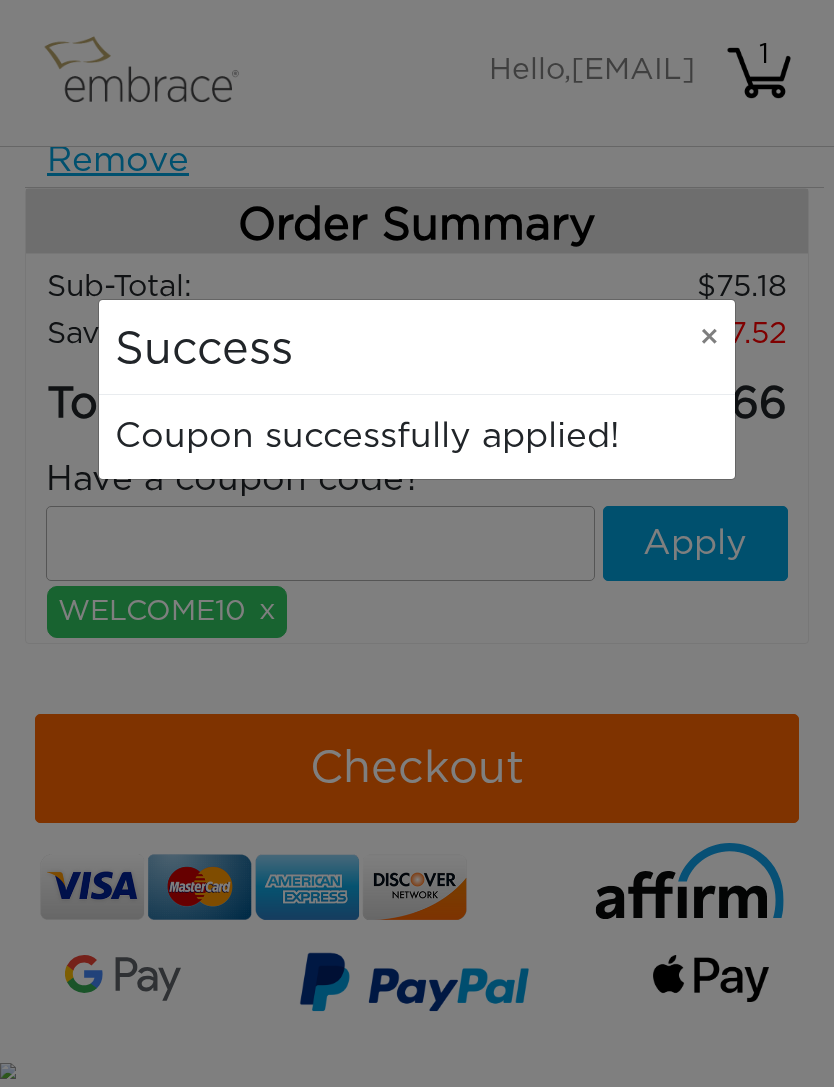 click on "×" at bounding box center (709, 338) 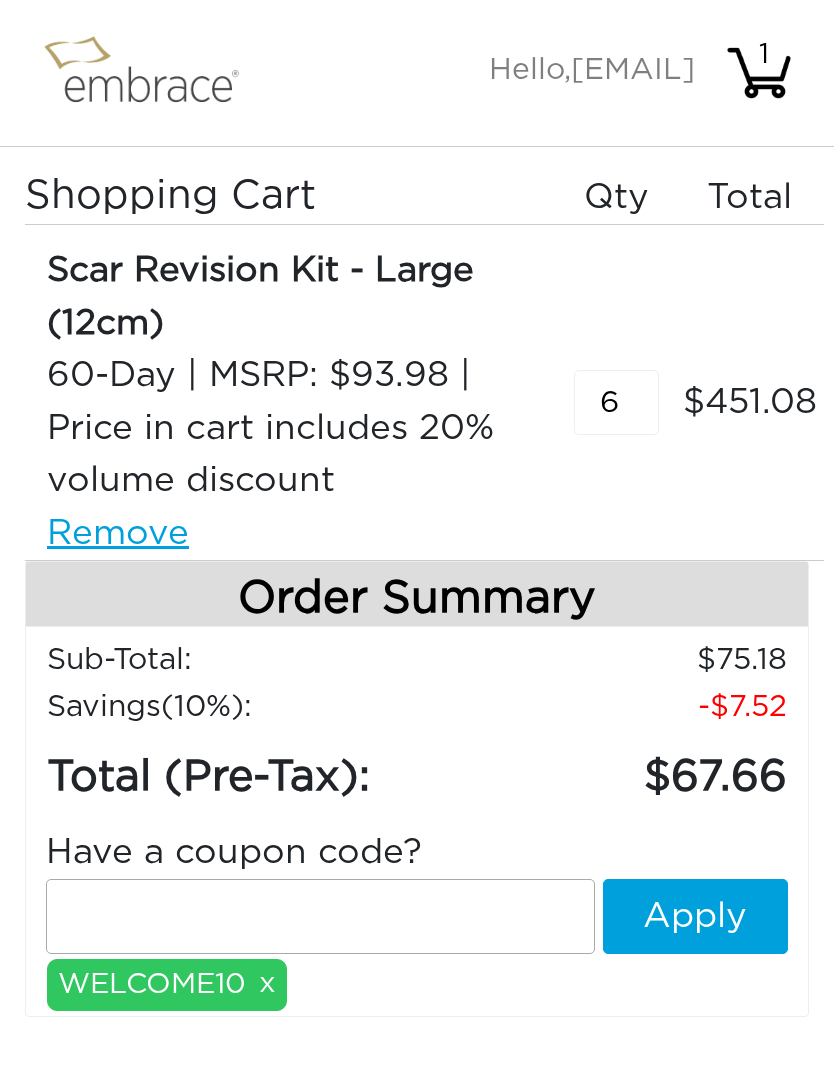 scroll, scrollTop: 0, scrollLeft: 0, axis: both 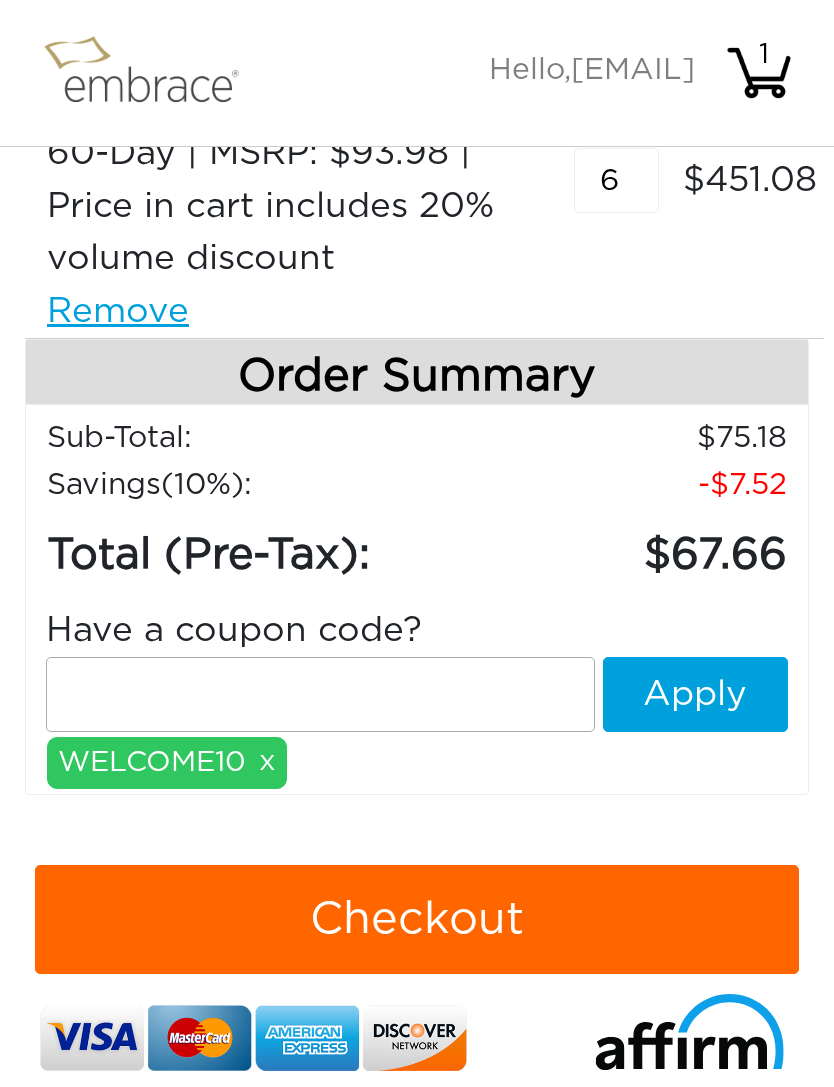 click at bounding box center [320, 694] 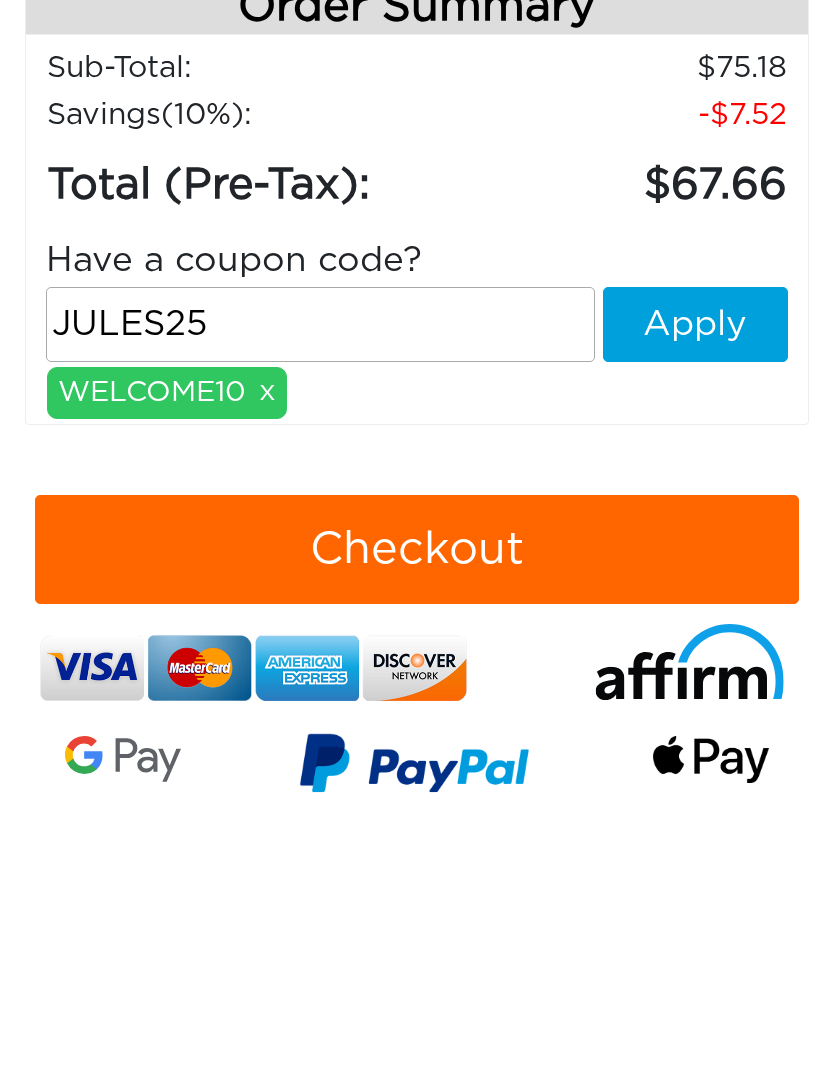 type on "JULES25" 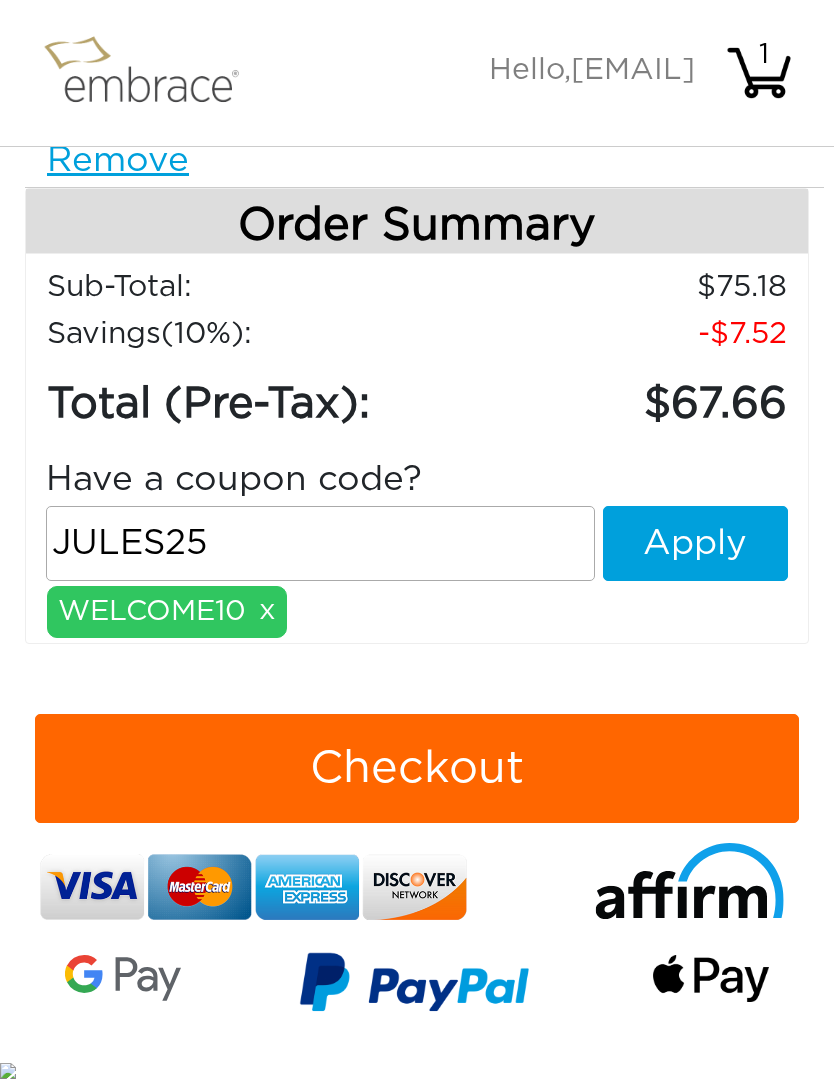 type 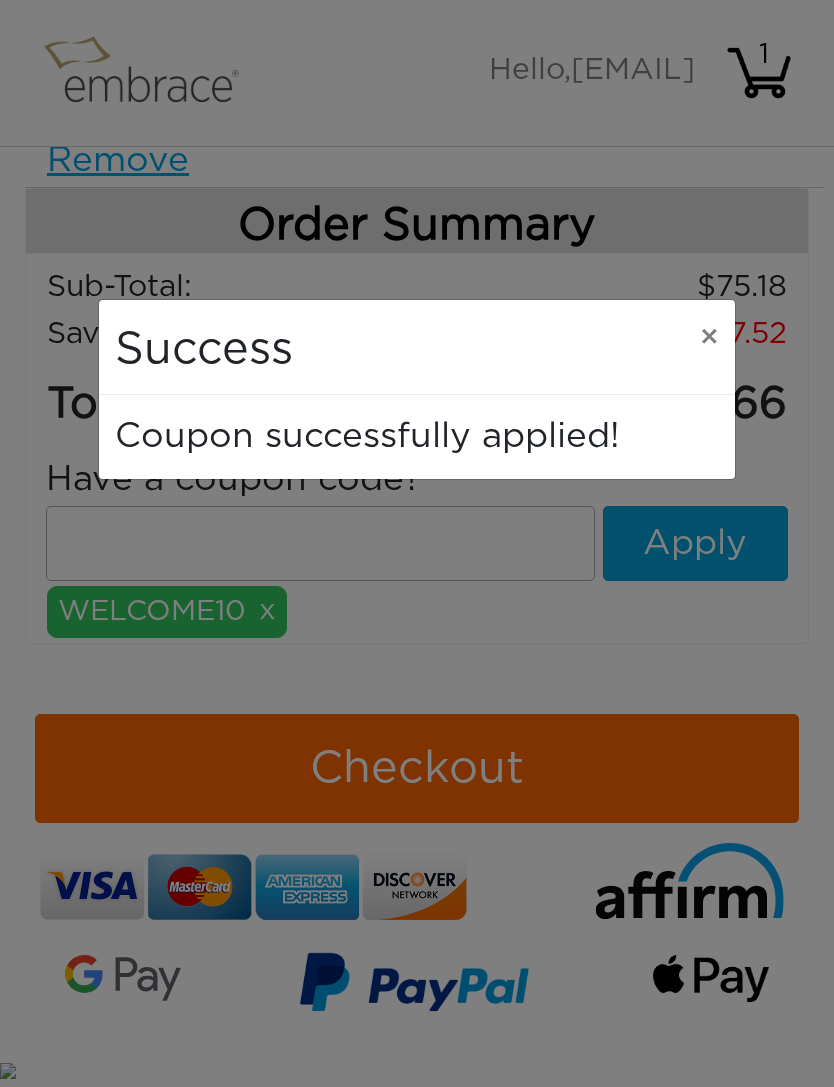 click on "×" at bounding box center [709, 338] 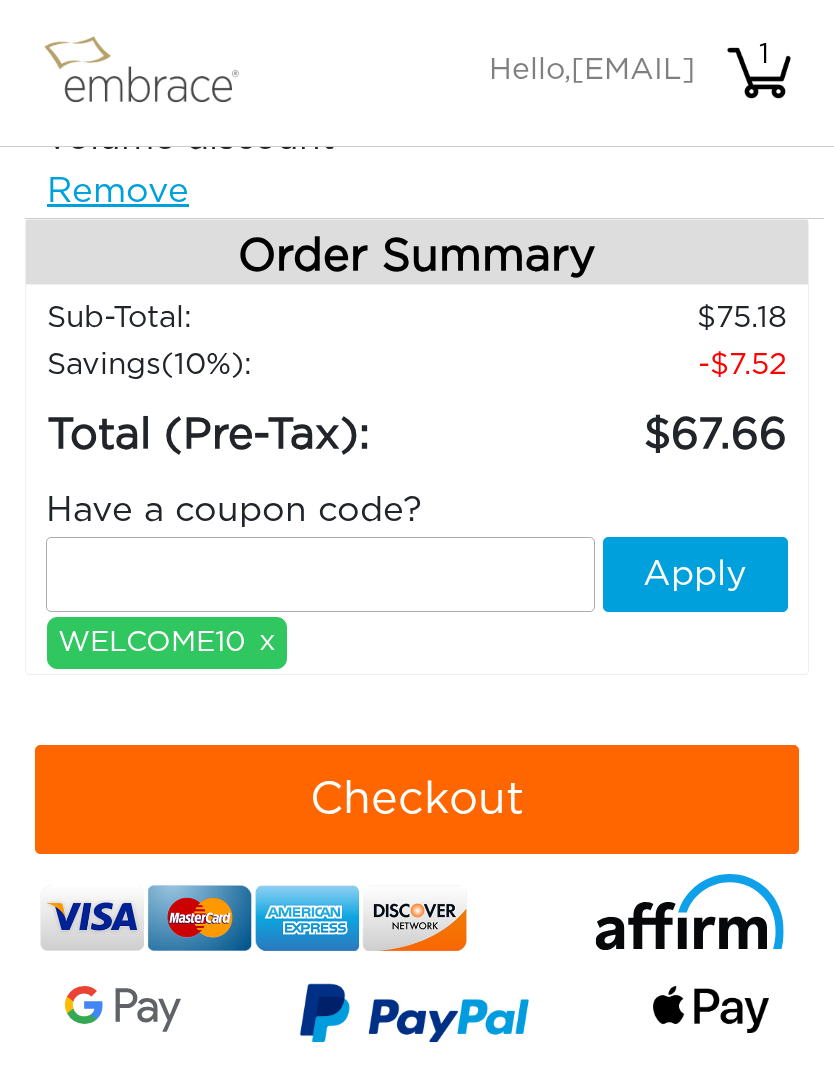 scroll, scrollTop: 409, scrollLeft: 0, axis: vertical 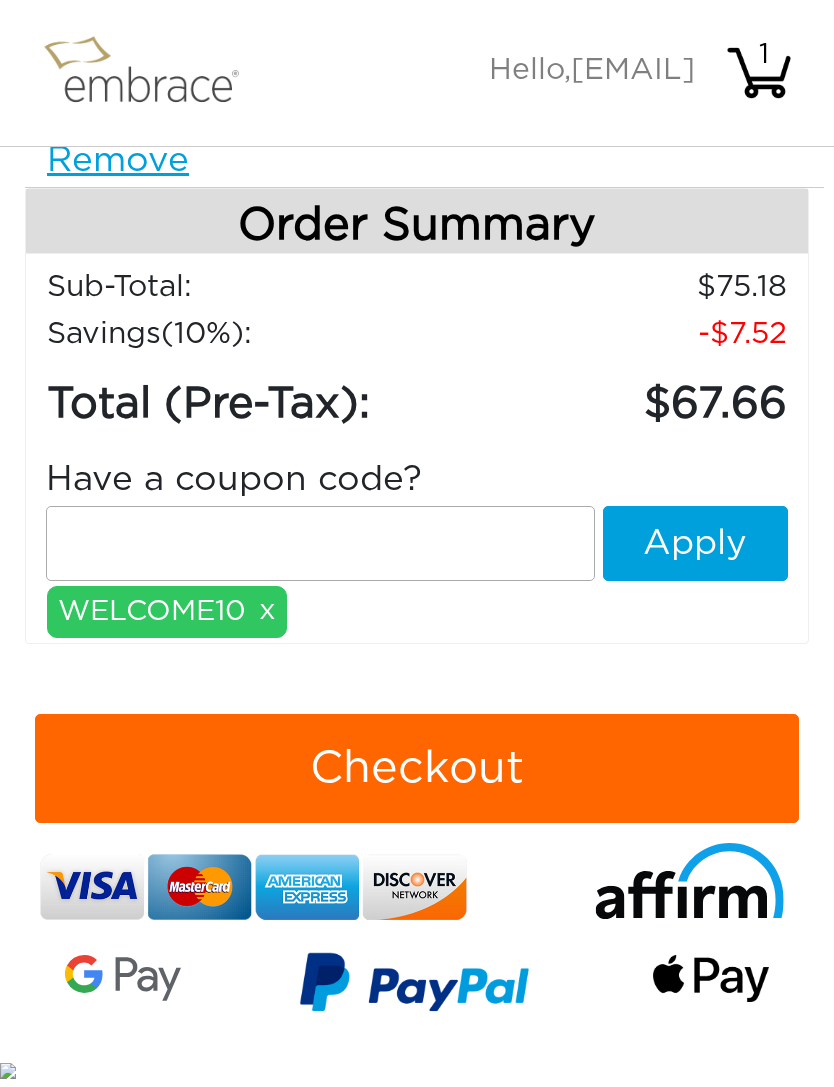 click on "Checkout" at bounding box center [417, 769] 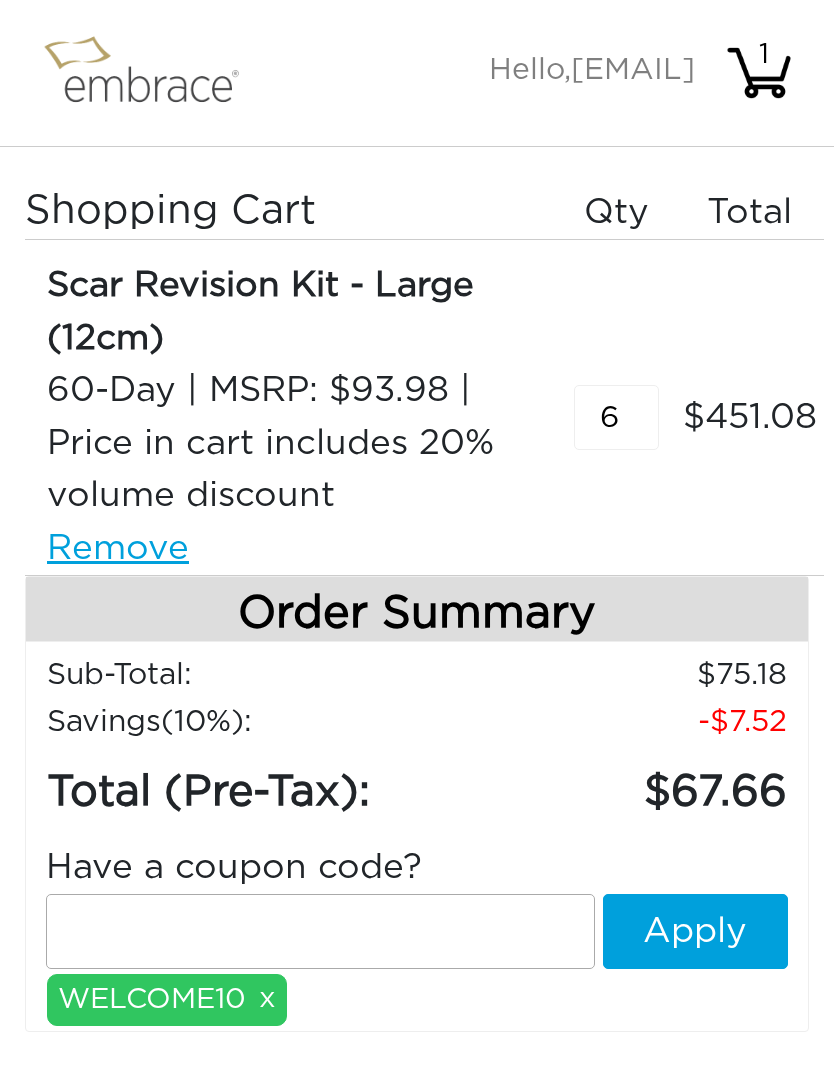 scroll, scrollTop: 0, scrollLeft: 0, axis: both 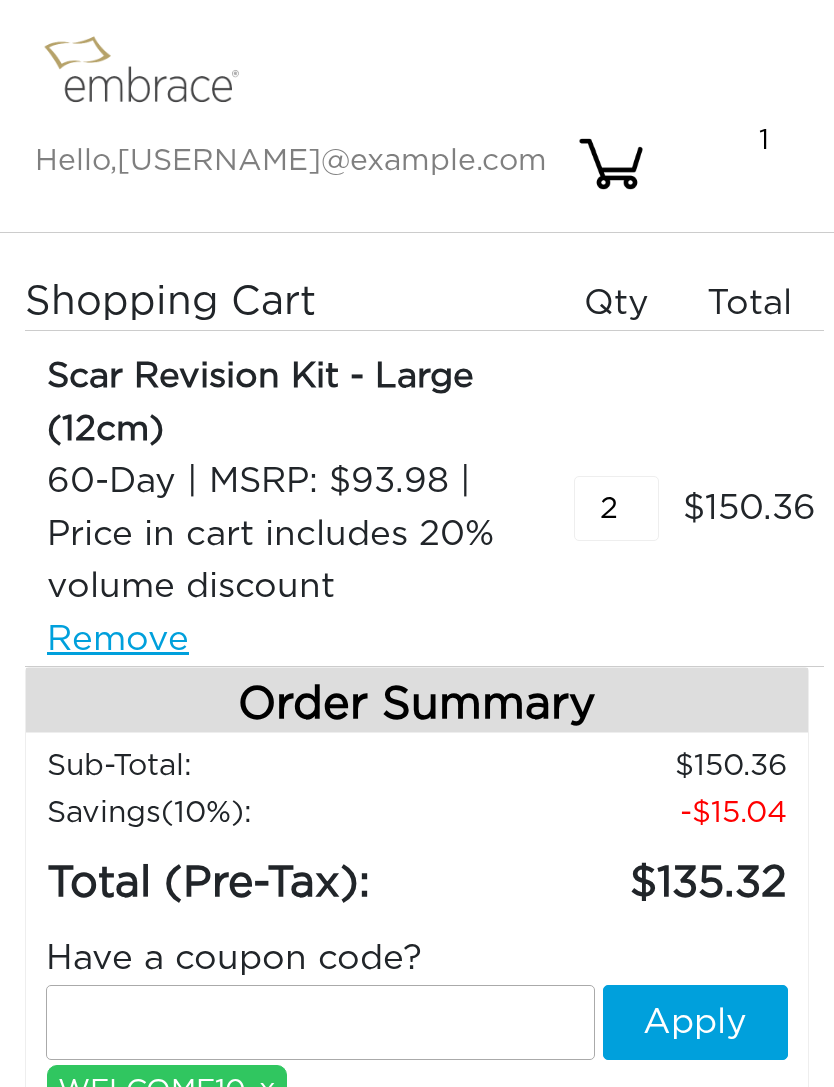 click on "2" at bounding box center [616, 508] 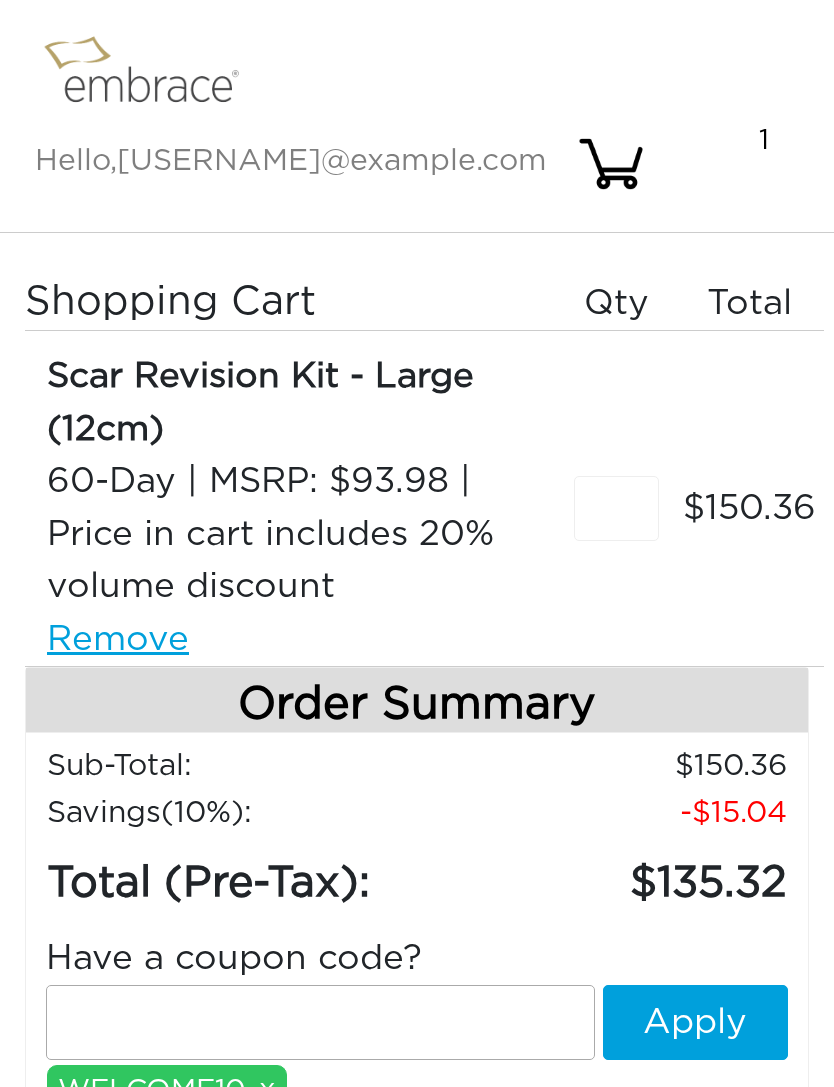 type on "6" 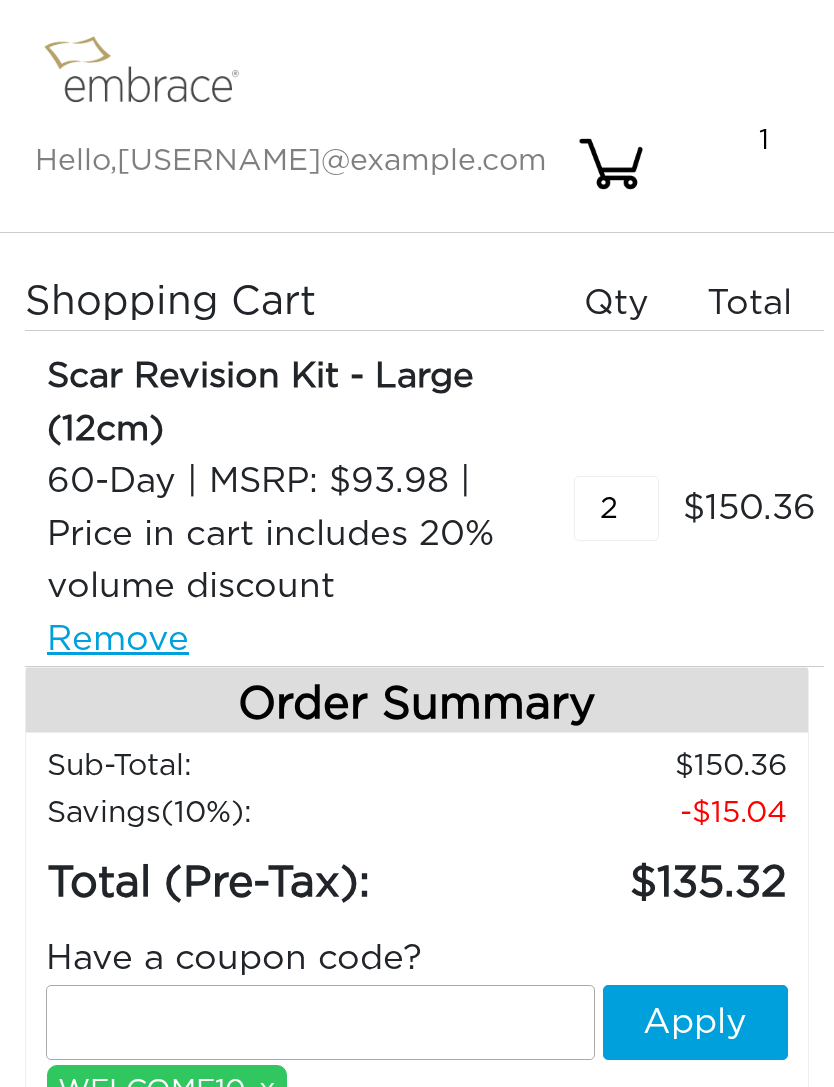 scroll, scrollTop: 0, scrollLeft: 0, axis: both 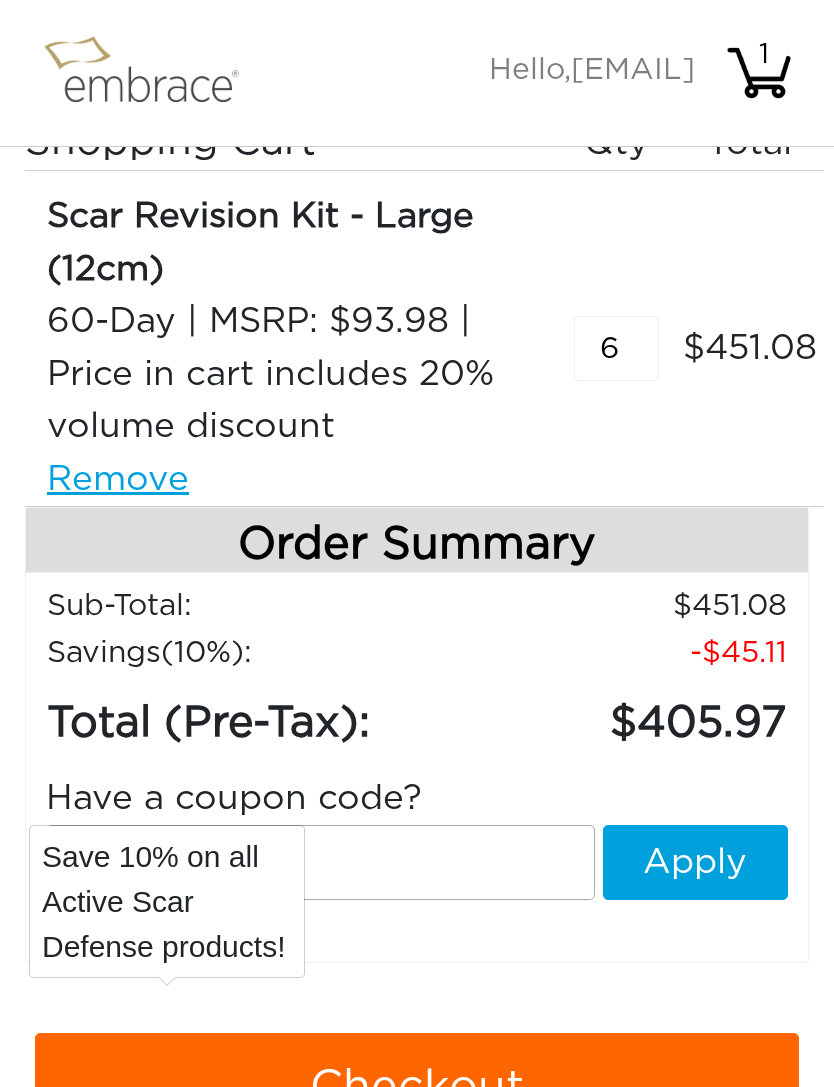 click on "x" at bounding box center (267, 930) 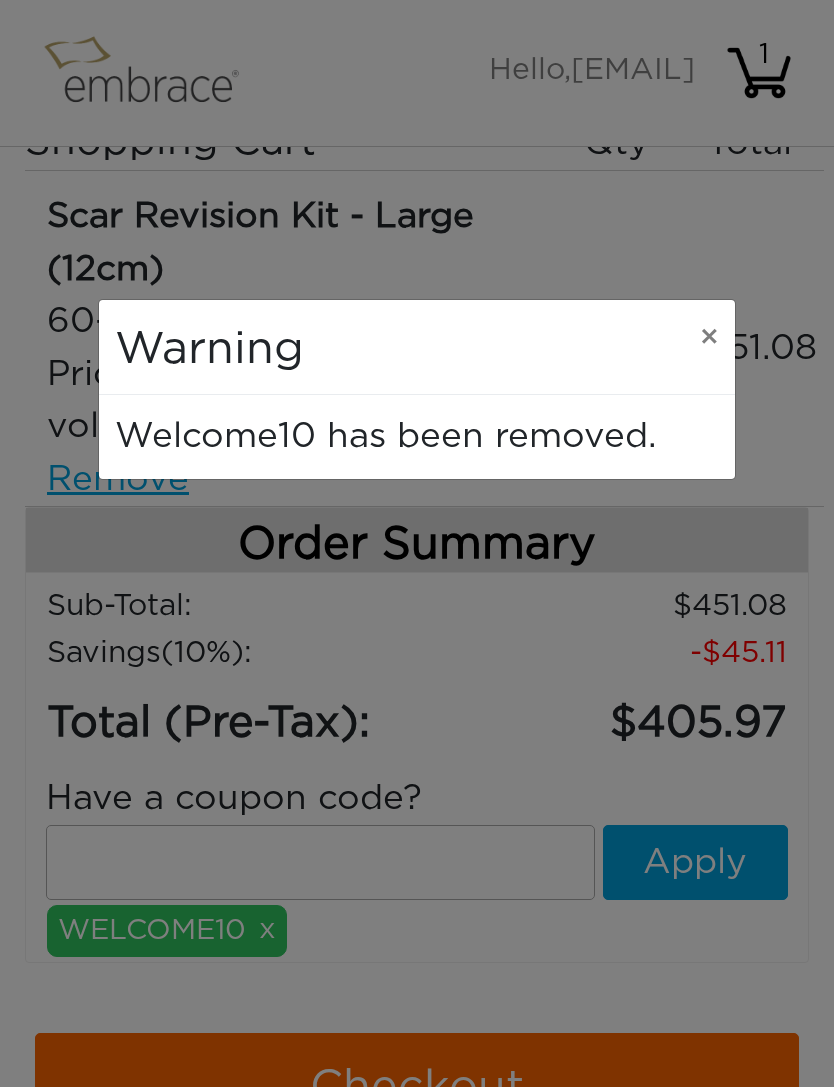 click on "×" at bounding box center [709, 338] 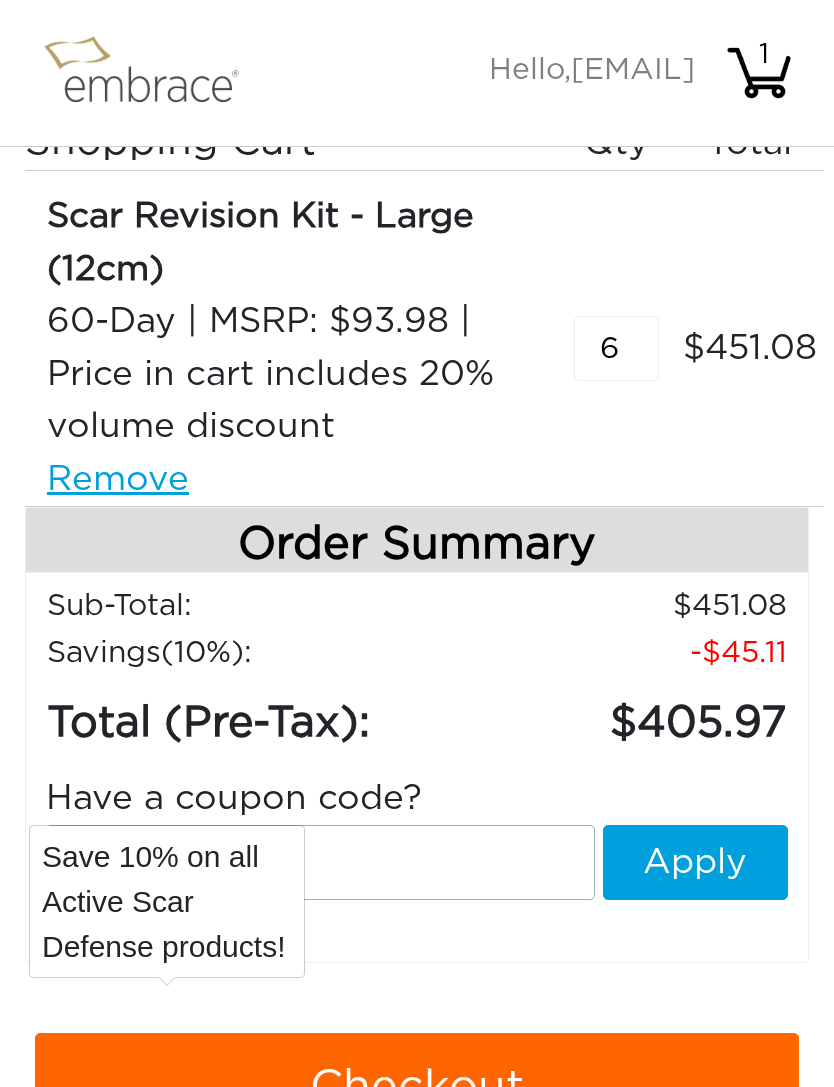 click on "x" at bounding box center [267, 930] 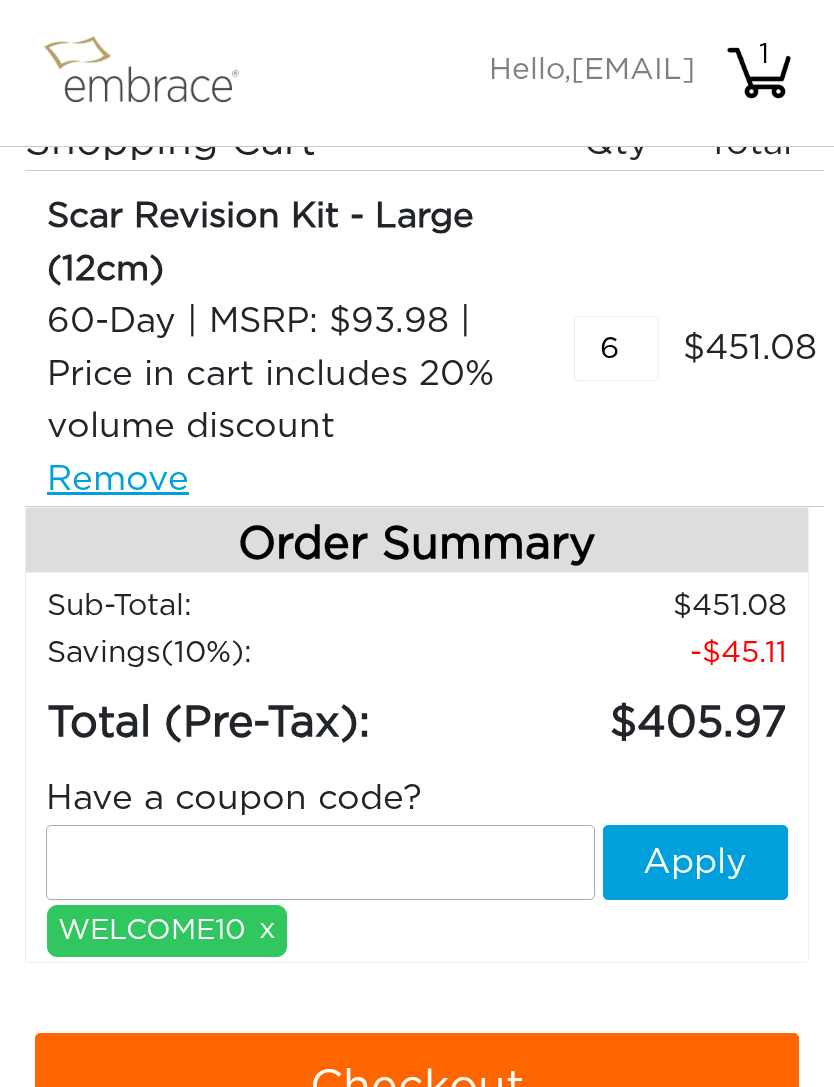 click on "Have a coupon code?
Apply
WELCOME10  x" at bounding box center [417, 857] 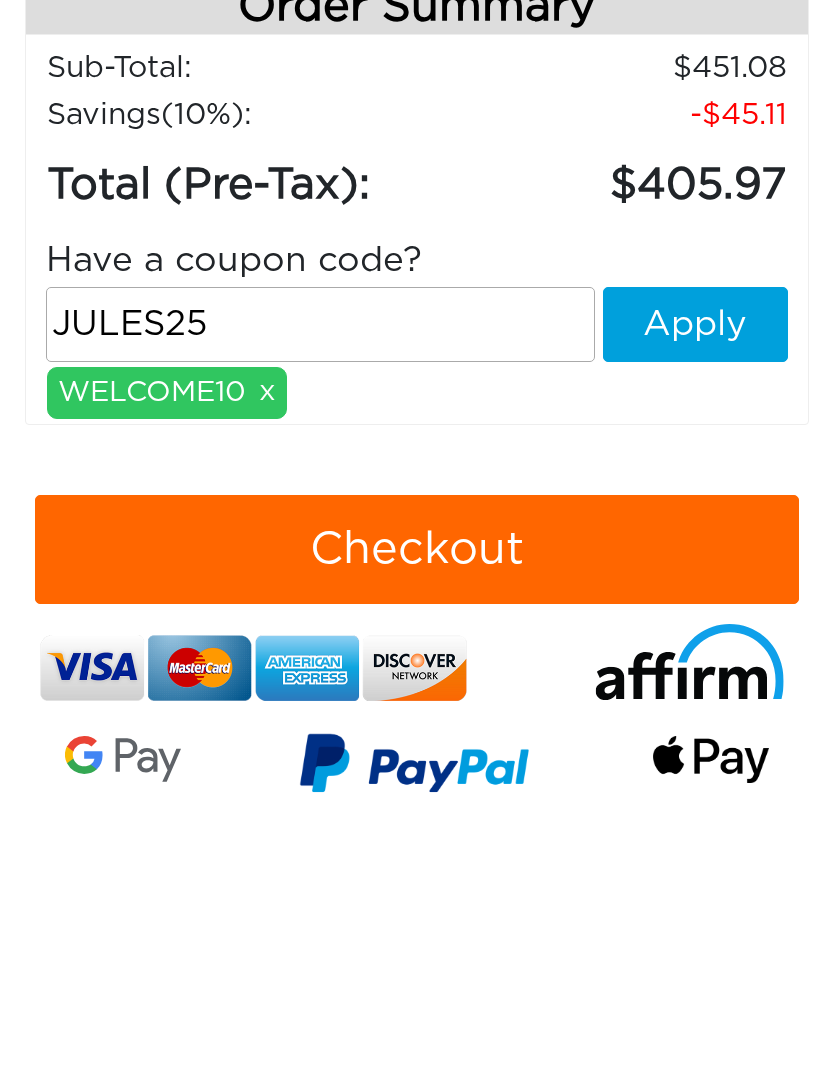 type on "JULES25" 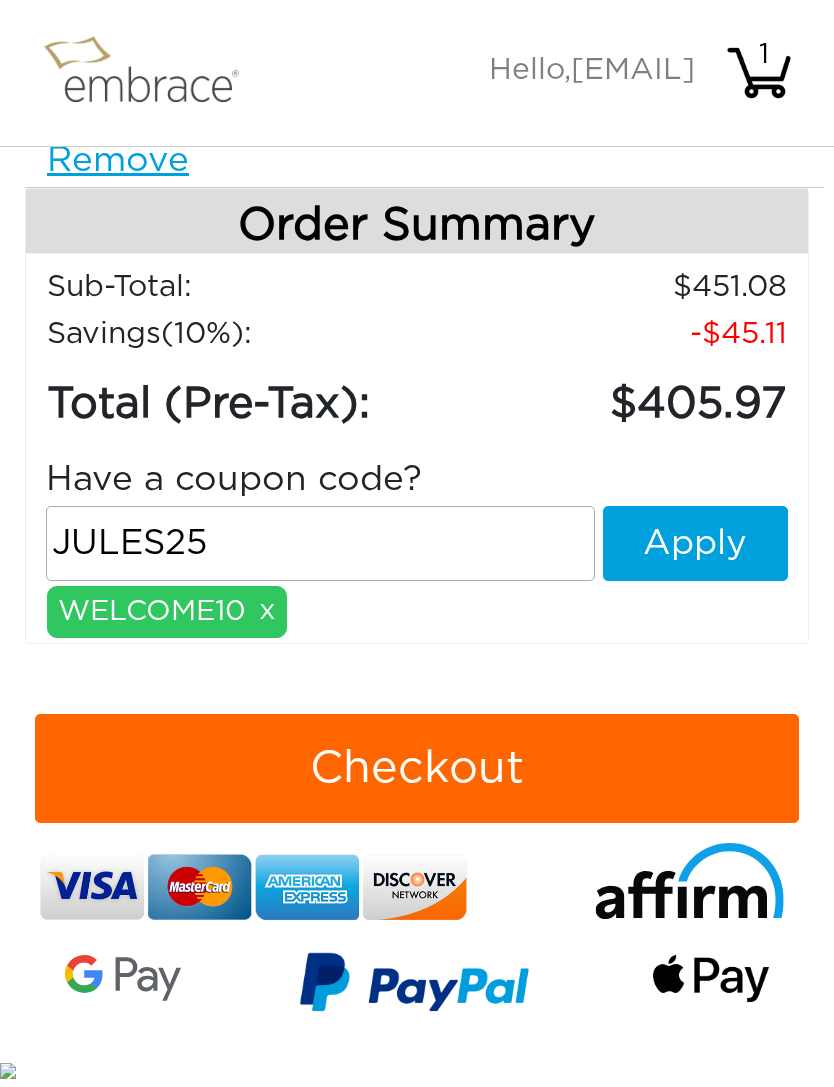type 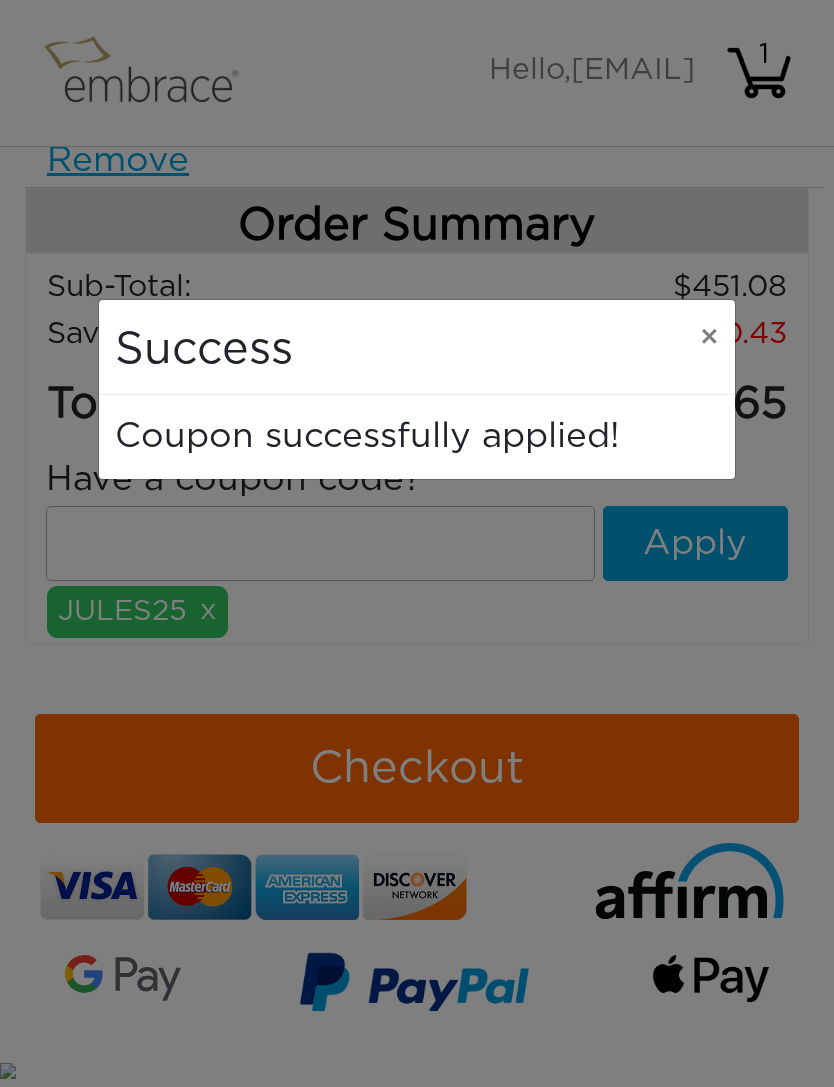 click on "×" at bounding box center (709, 338) 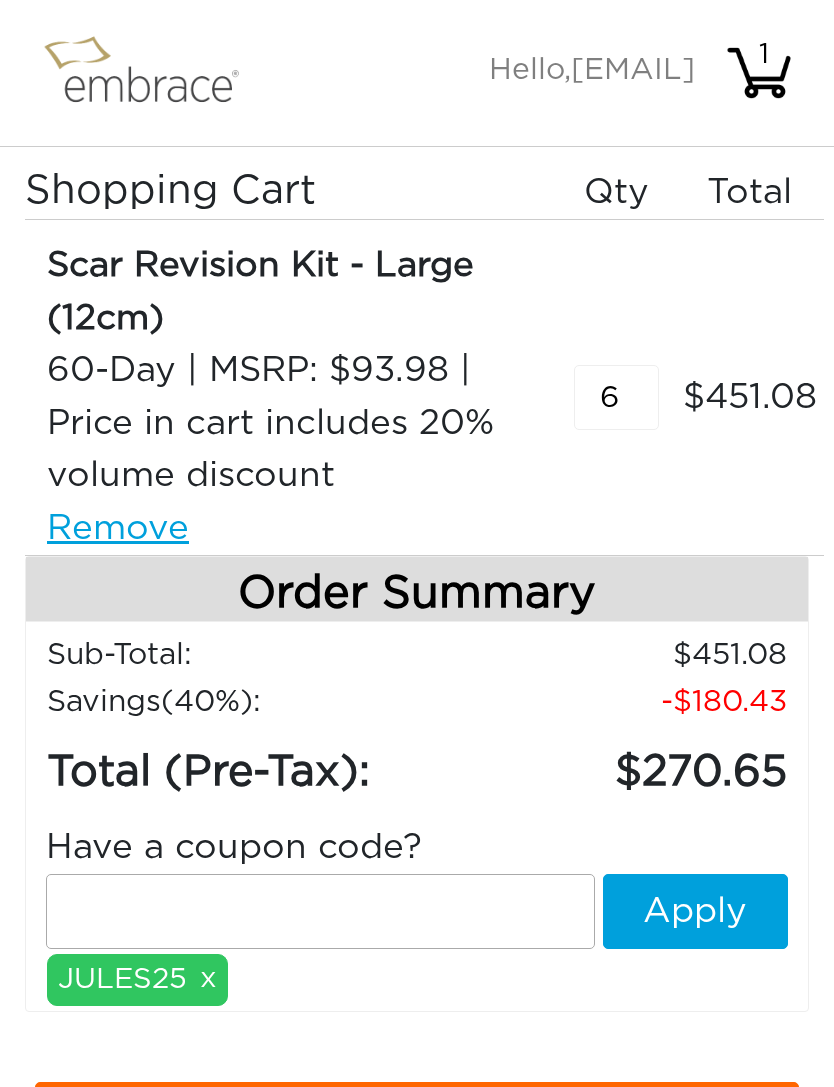 scroll, scrollTop: 0, scrollLeft: 0, axis: both 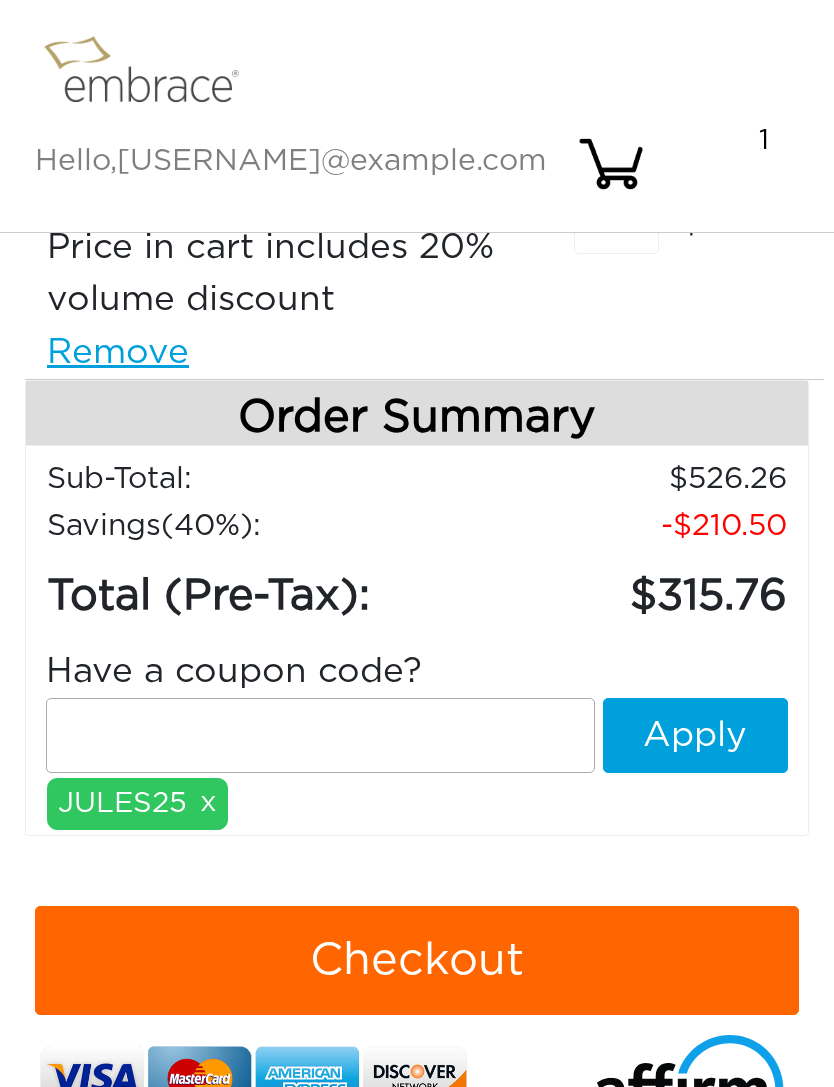click on "Checkout" at bounding box center (417, 962) 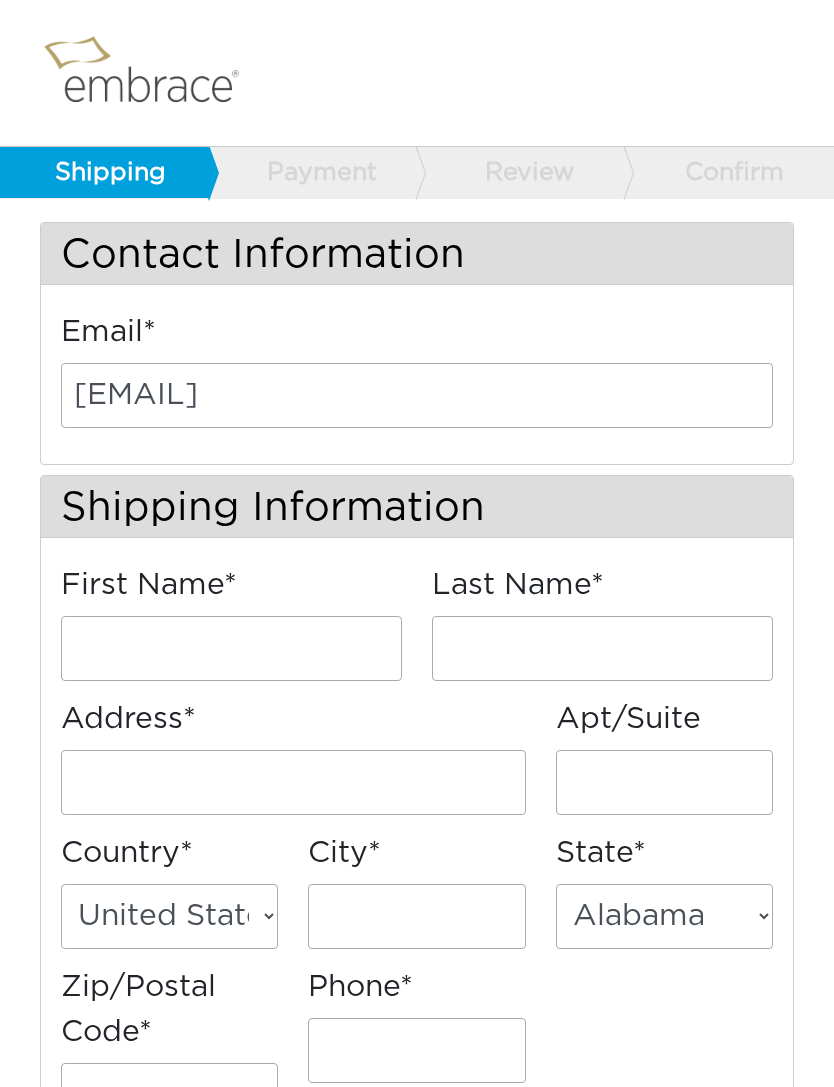 scroll, scrollTop: 0, scrollLeft: 0, axis: both 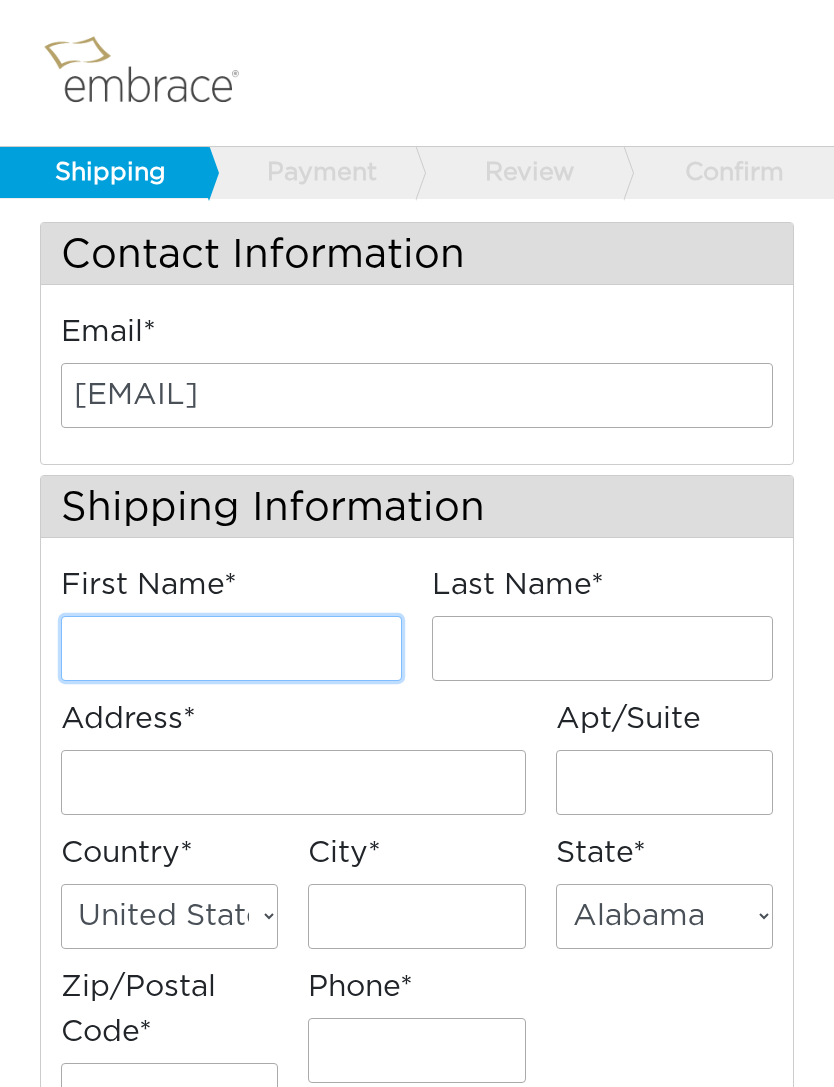 click on "First Name*" at bounding box center (231, 648) 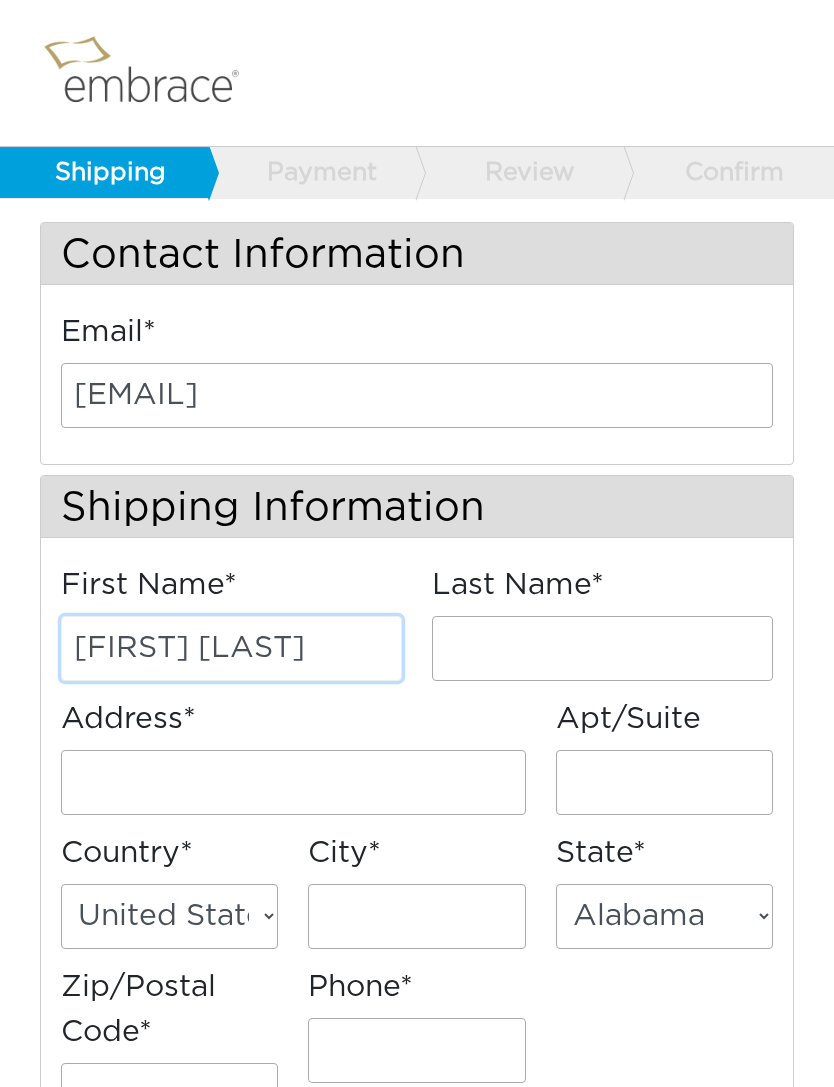 click on "[FIRST] [LAST]" at bounding box center (231, 648) 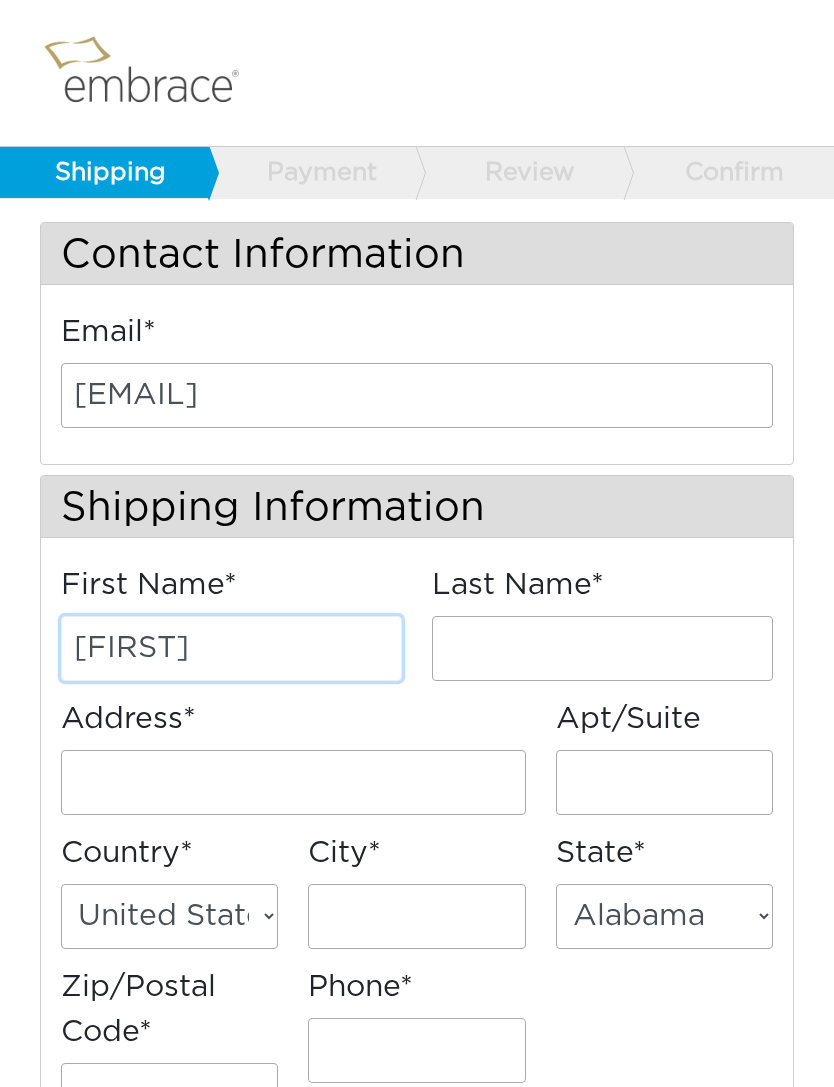 type on "[FIRST]" 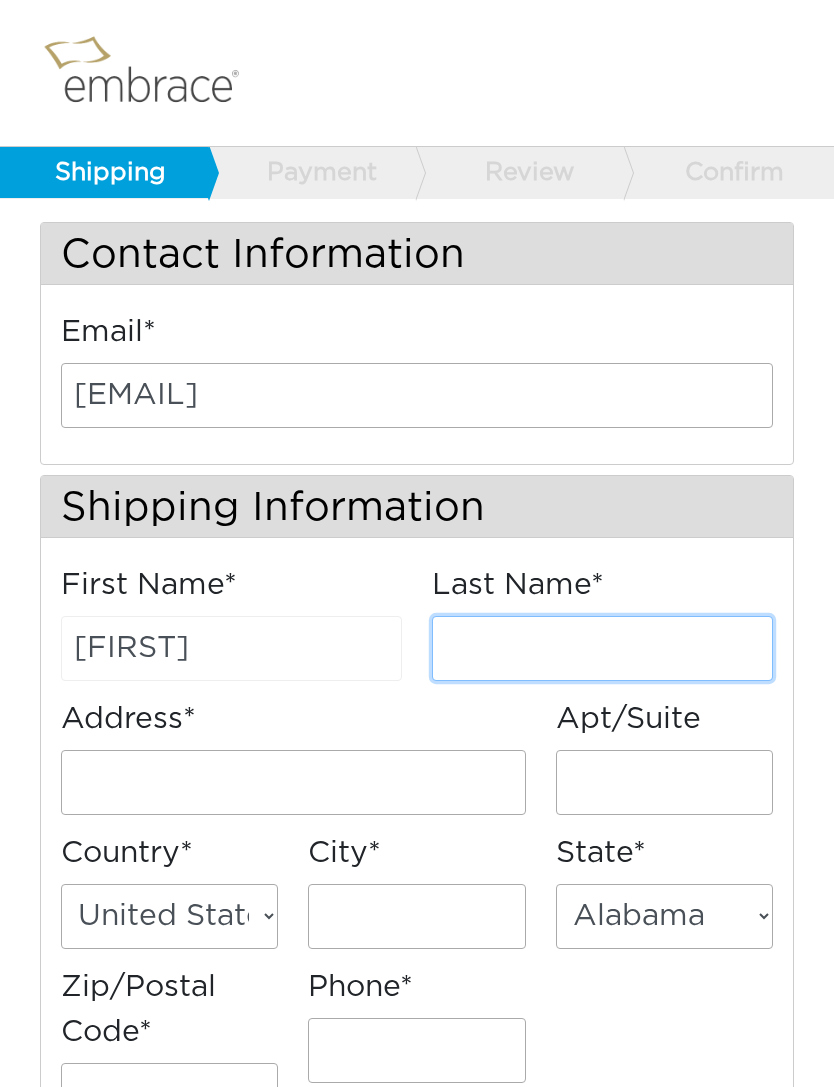 click on "Last Name*" at bounding box center (602, 648) 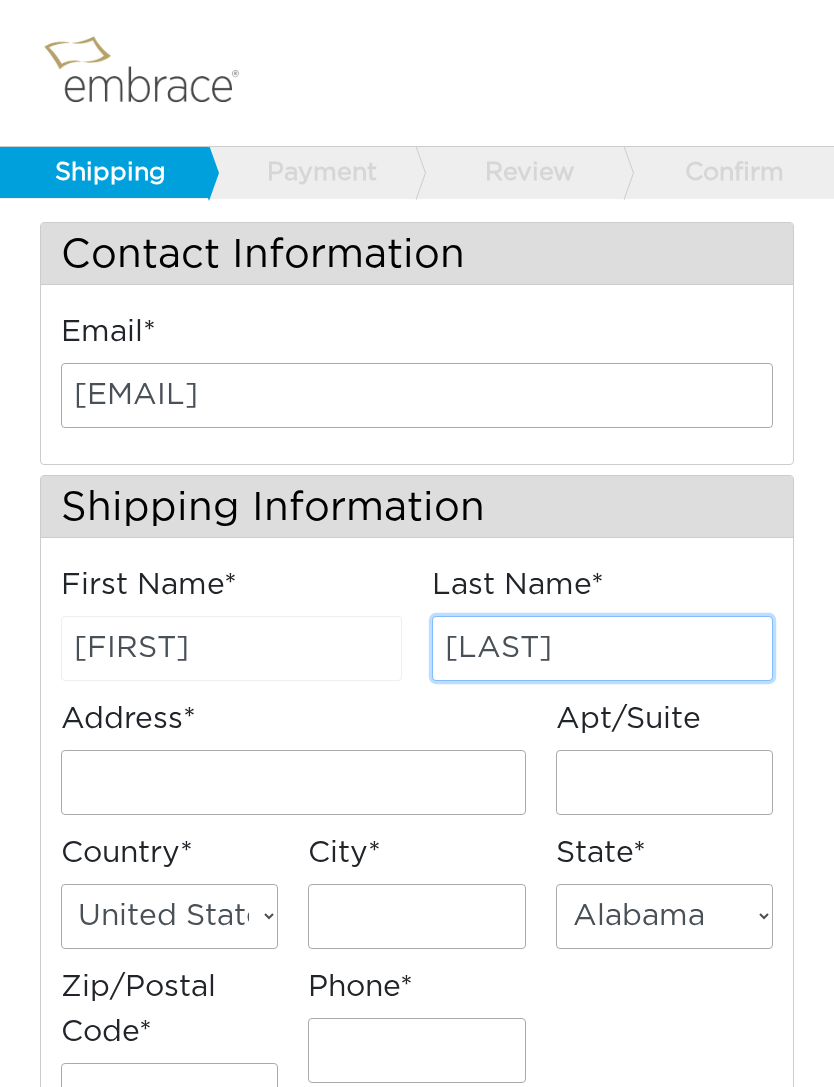 type on "[LAST]" 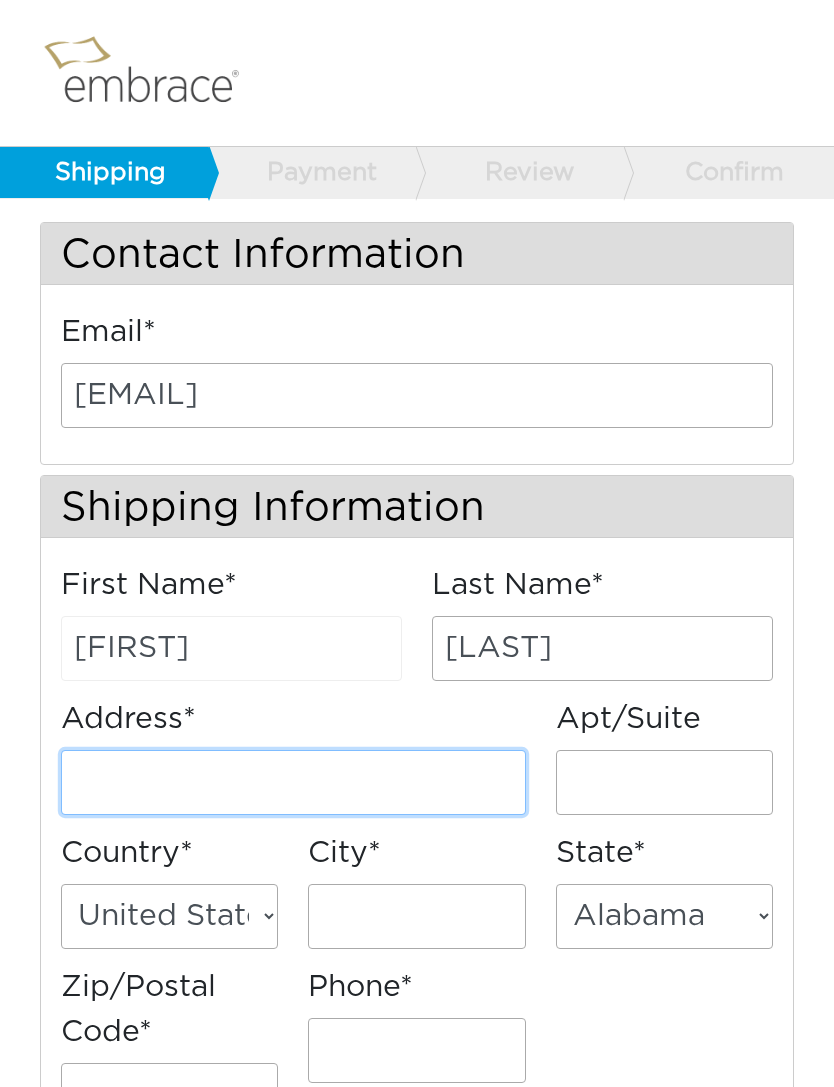 click on "Address*" at bounding box center (293, 782) 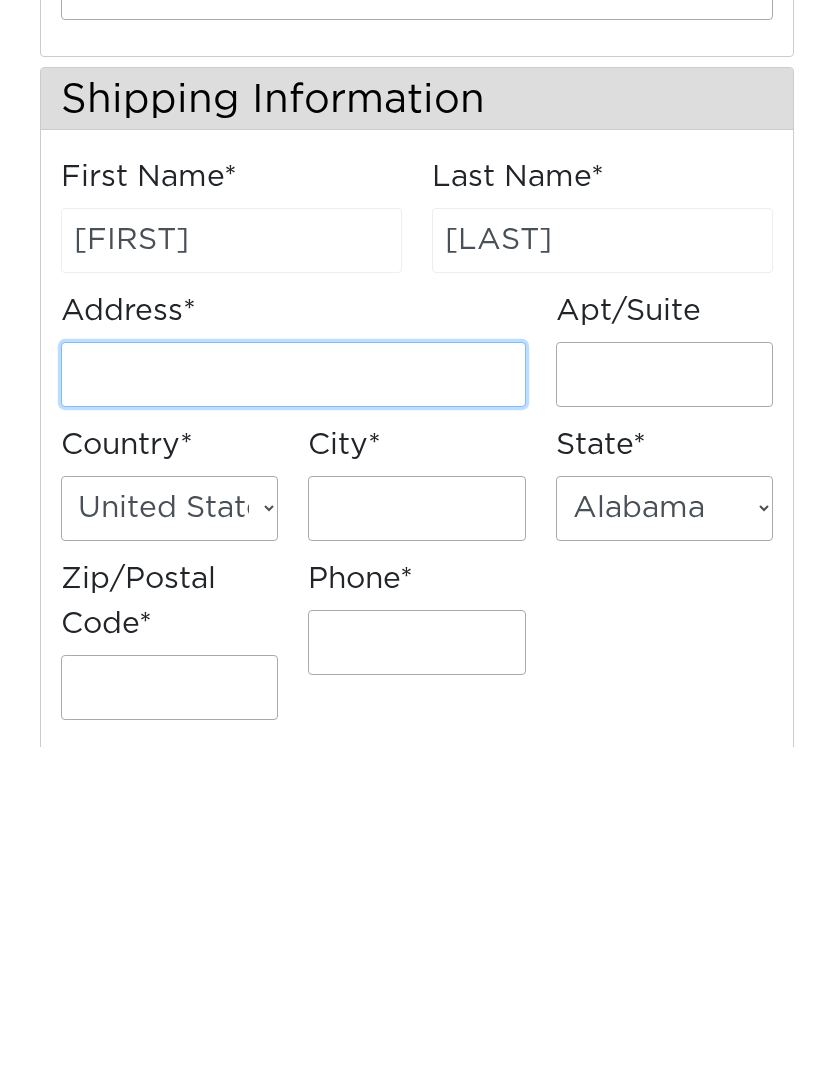 type on "[NUMBER] [STREET]" 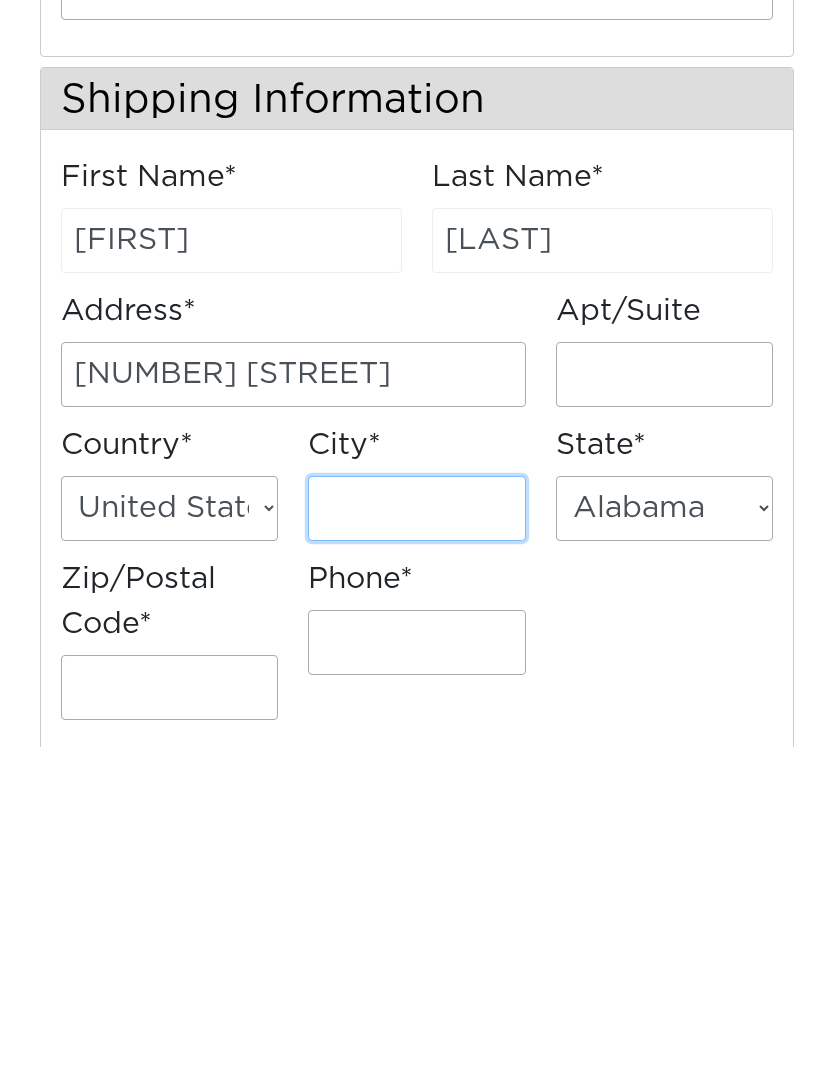 type on "[CITY]" 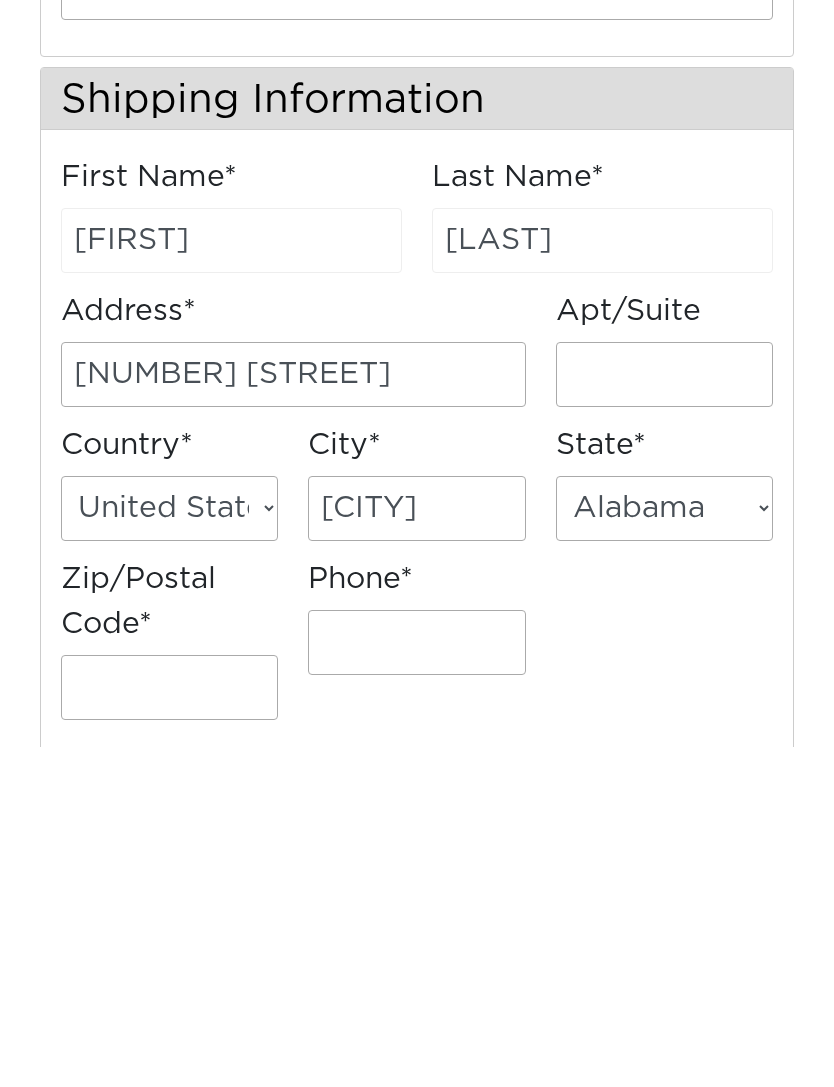 select on "[STATE]" 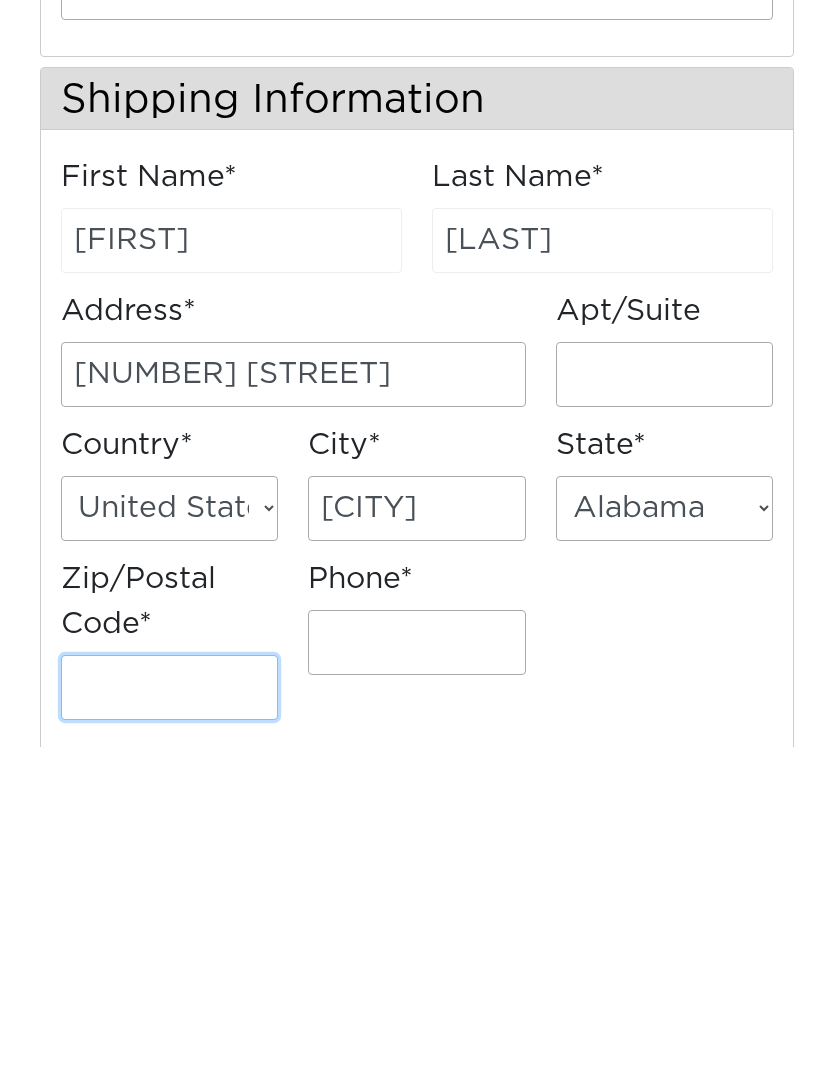 type on "[ZIP]" 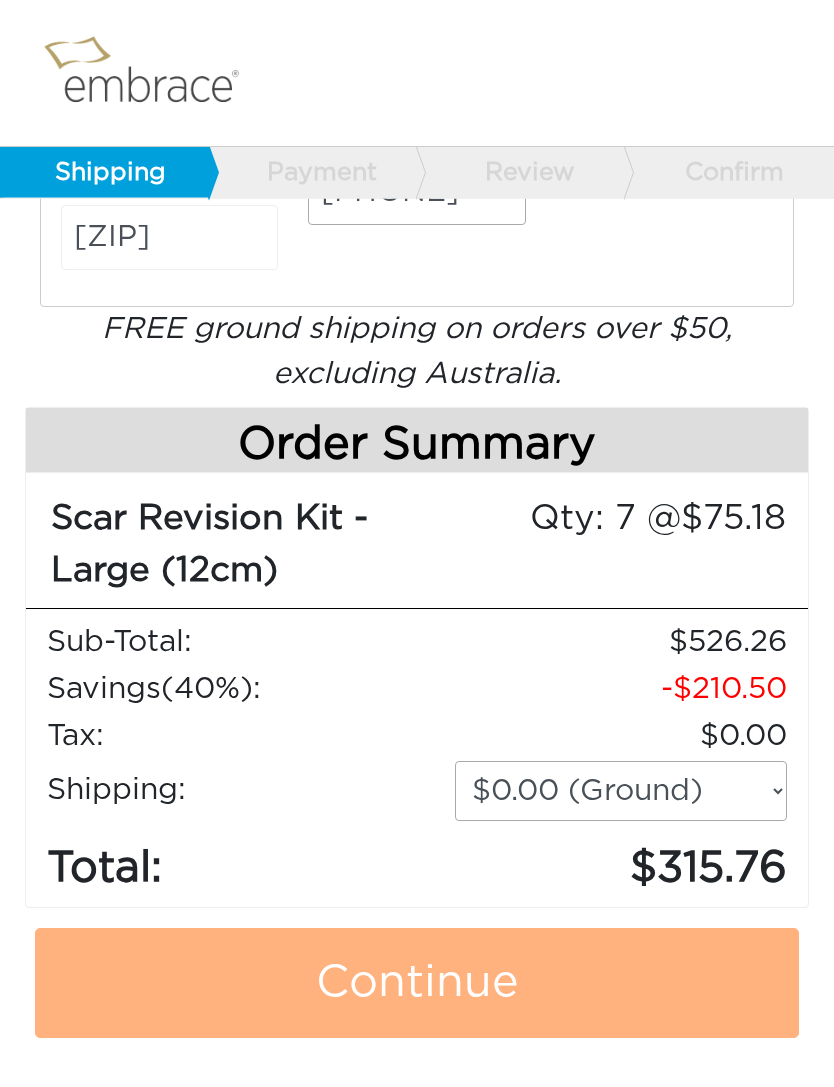scroll, scrollTop: 858, scrollLeft: 0, axis: vertical 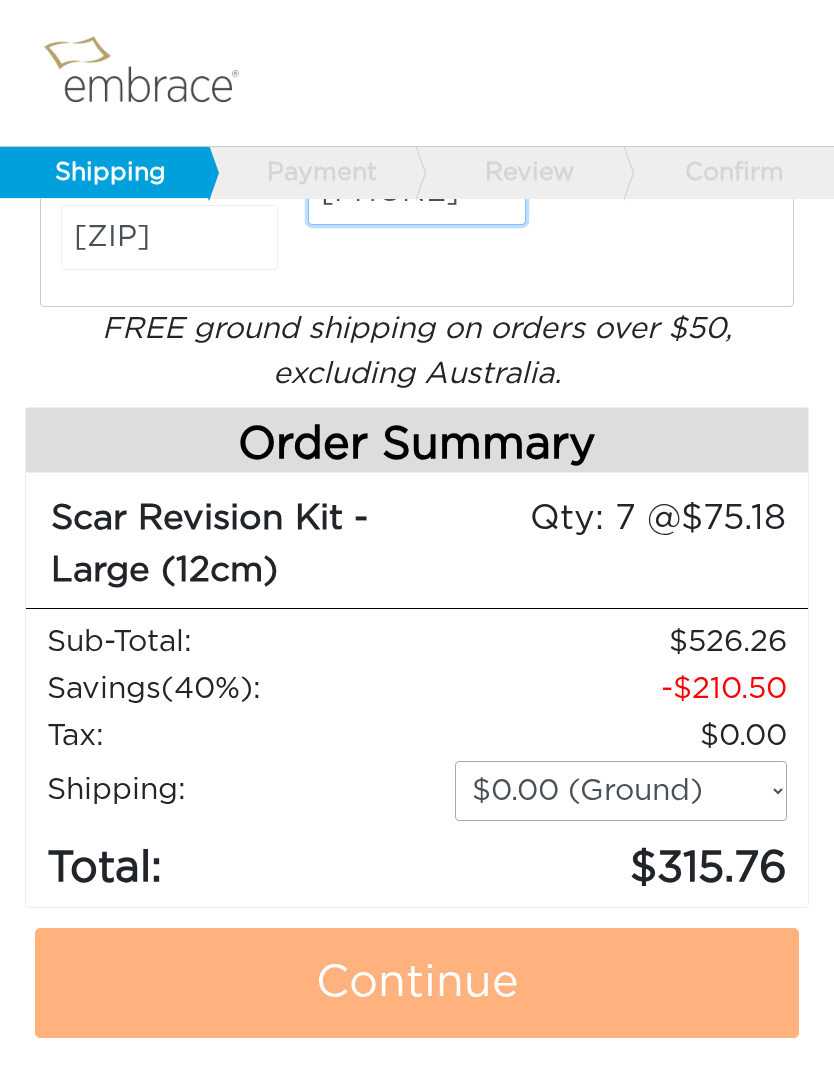 type on "[PHONE]" 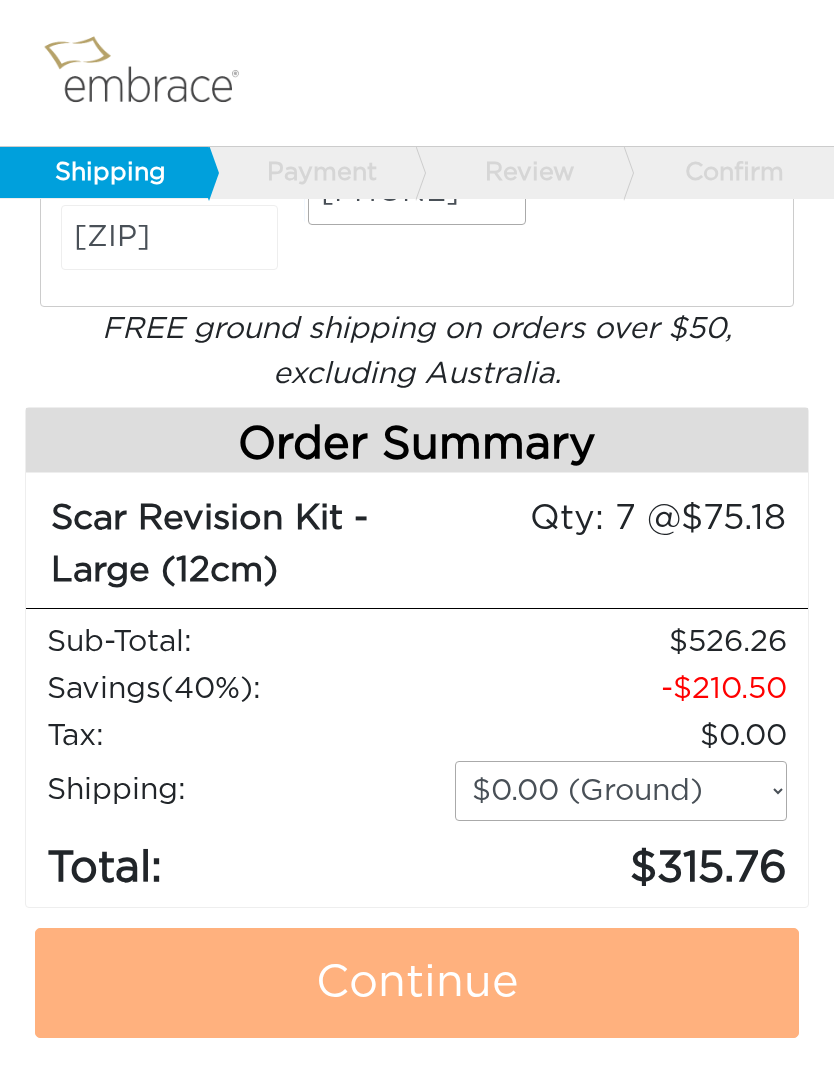 click on "Continue" at bounding box center [417, 983] 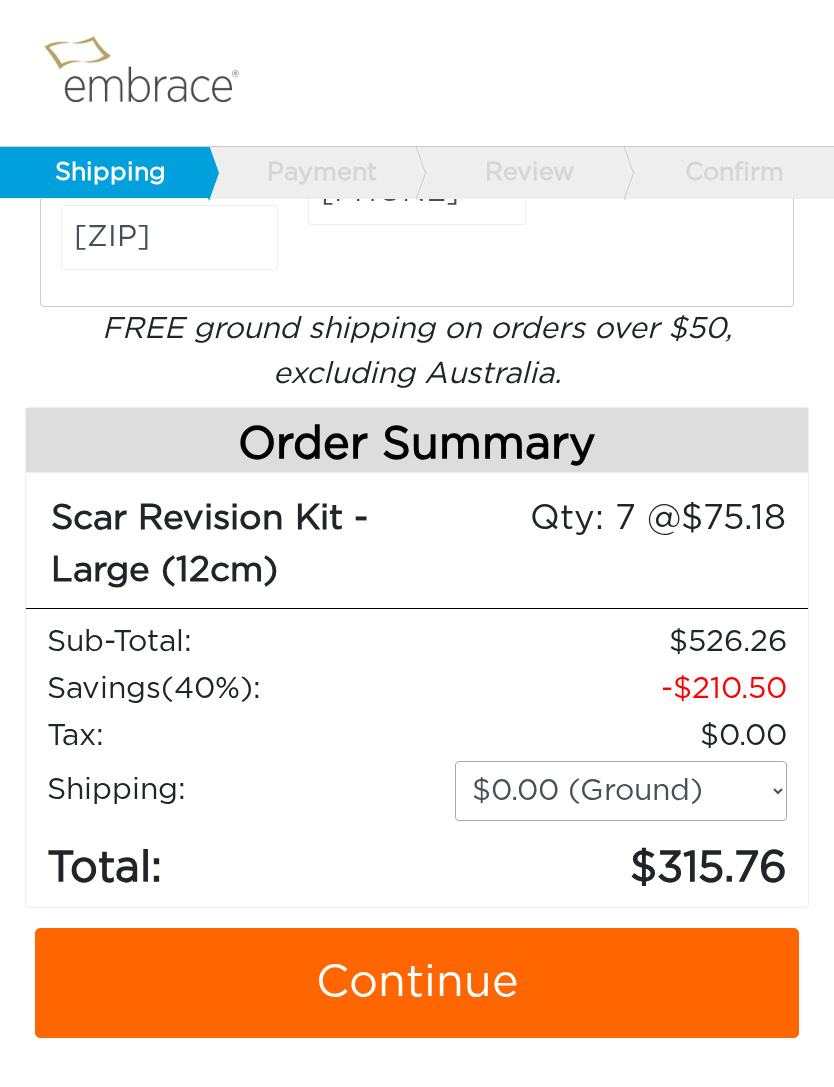 click on "Continue" at bounding box center (417, 983) 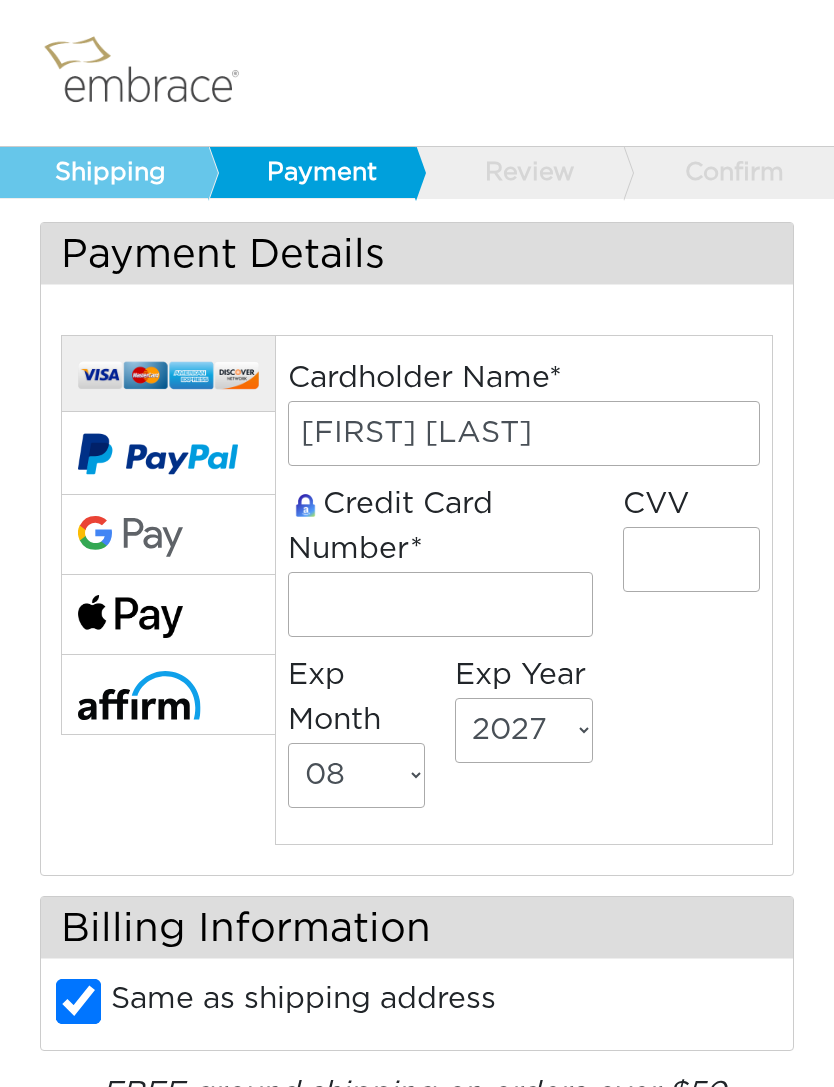 select on "8" 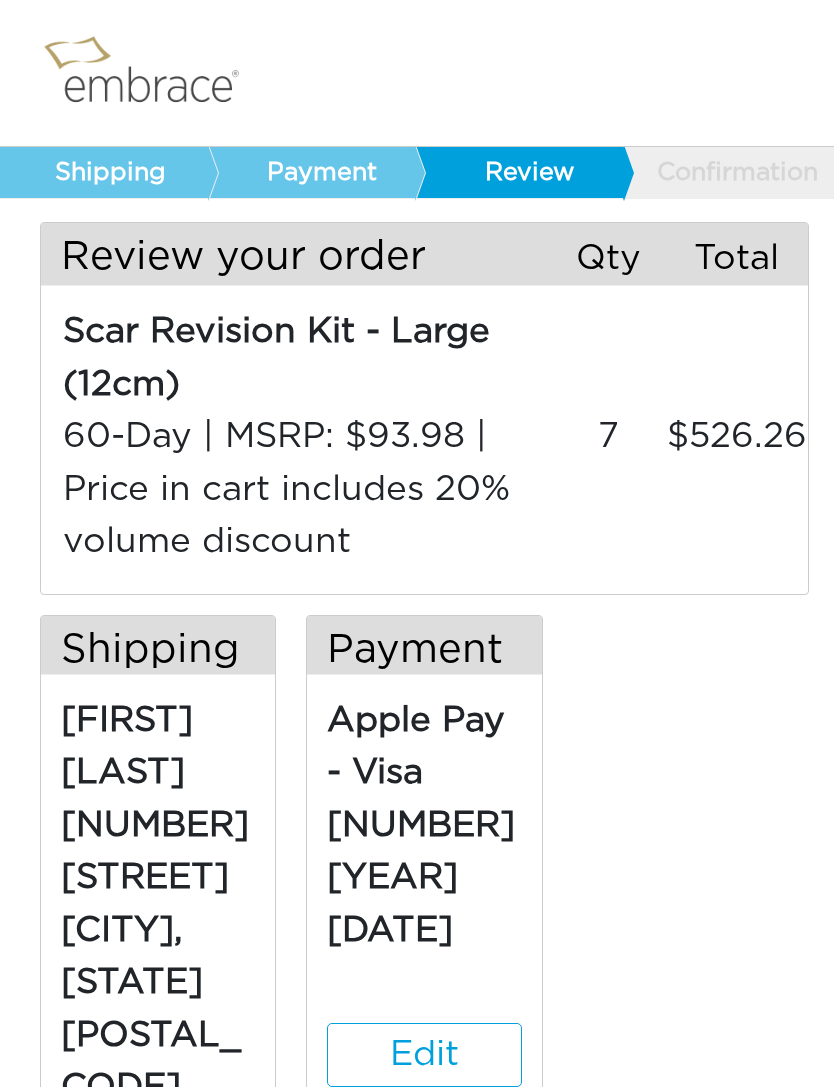 scroll, scrollTop: 0, scrollLeft: 0, axis: both 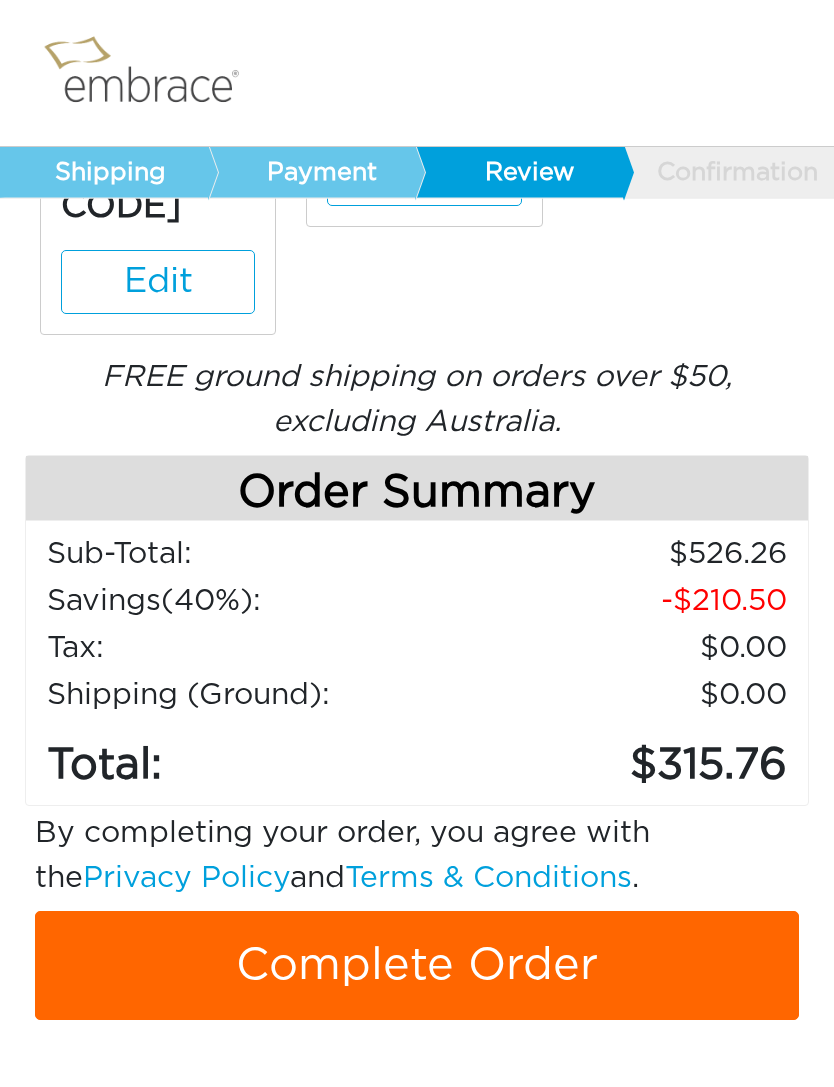 click on "Complete Order" at bounding box center [417, 967] 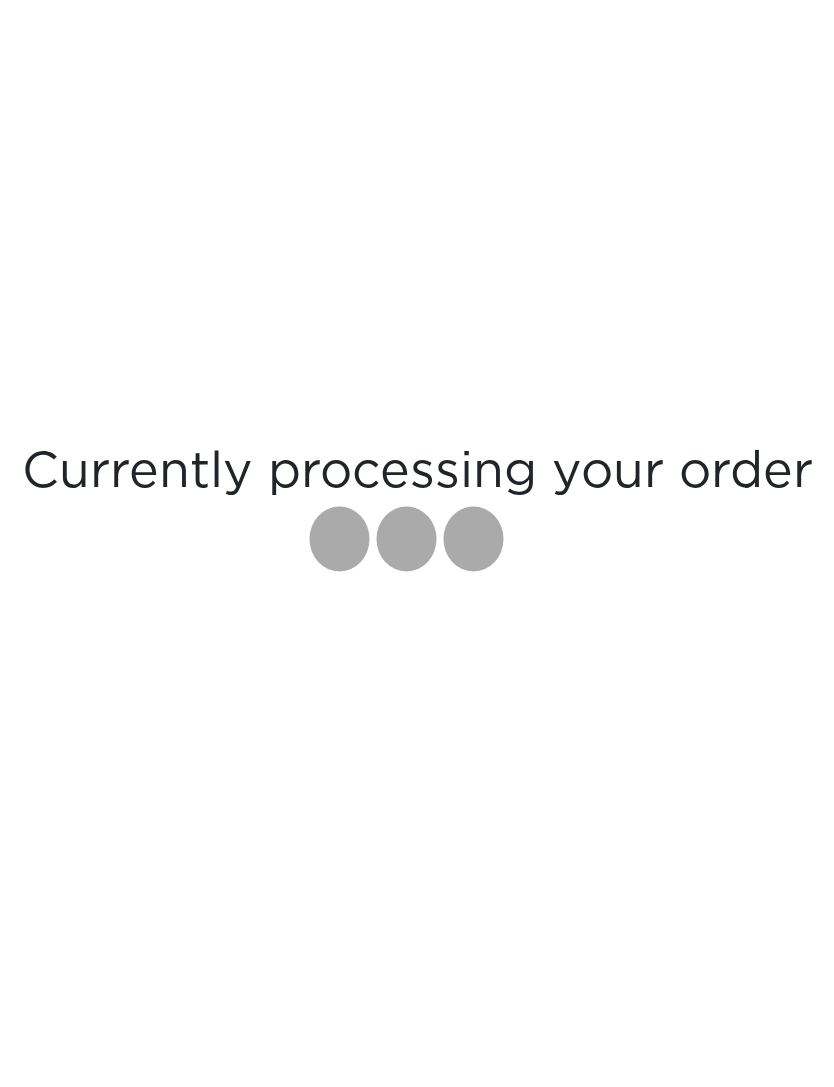 scroll, scrollTop: 64, scrollLeft: 0, axis: vertical 